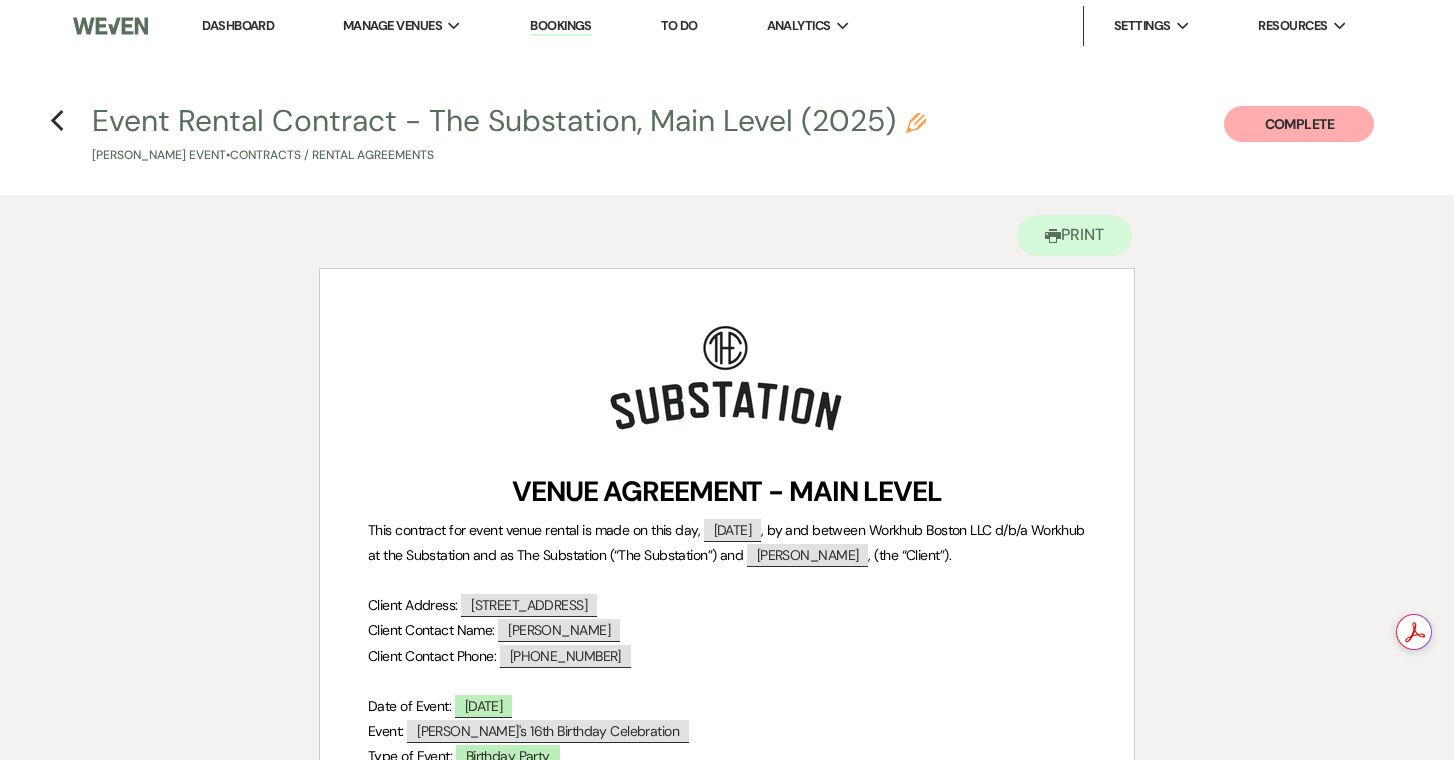 scroll, scrollTop: 4268, scrollLeft: 0, axis: vertical 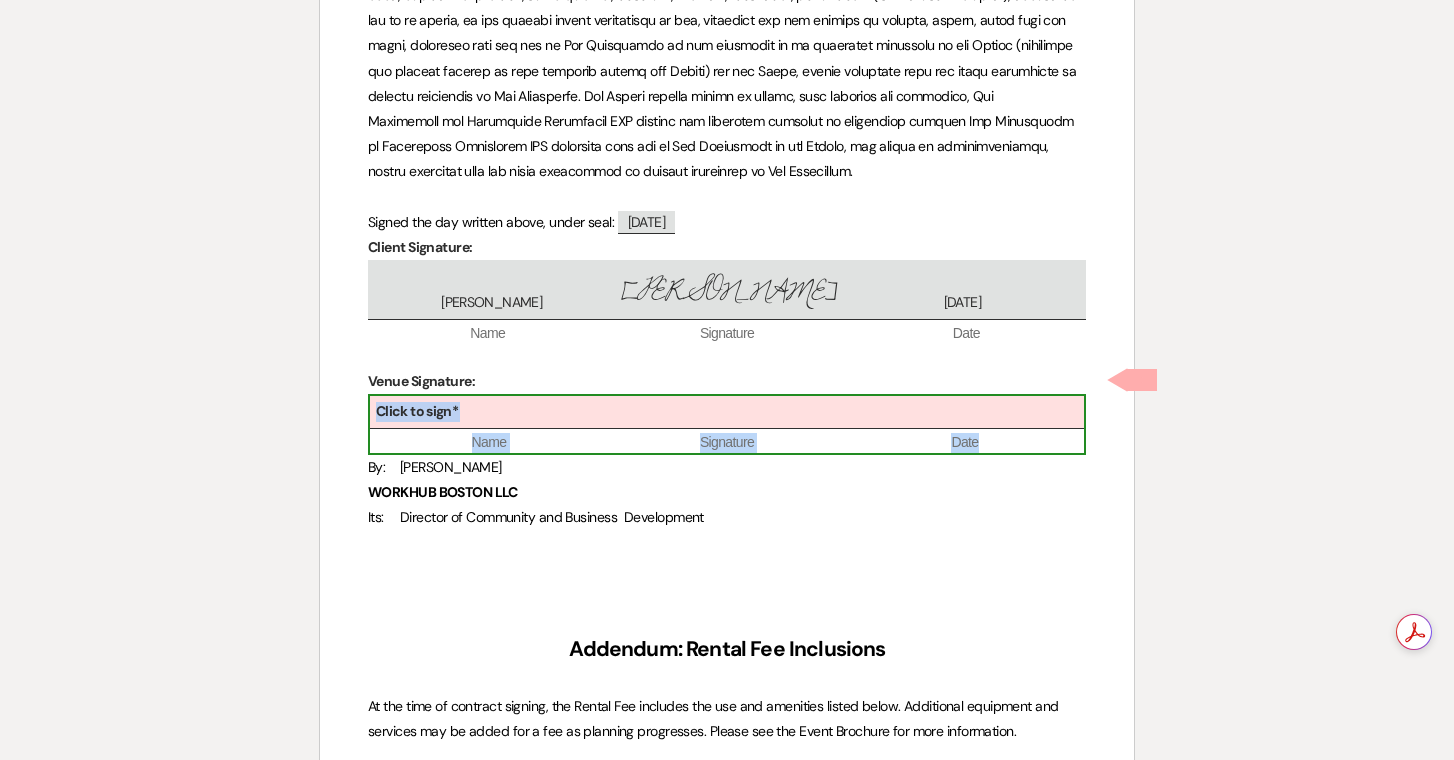 click on "Click to sign*" at bounding box center [727, 412] 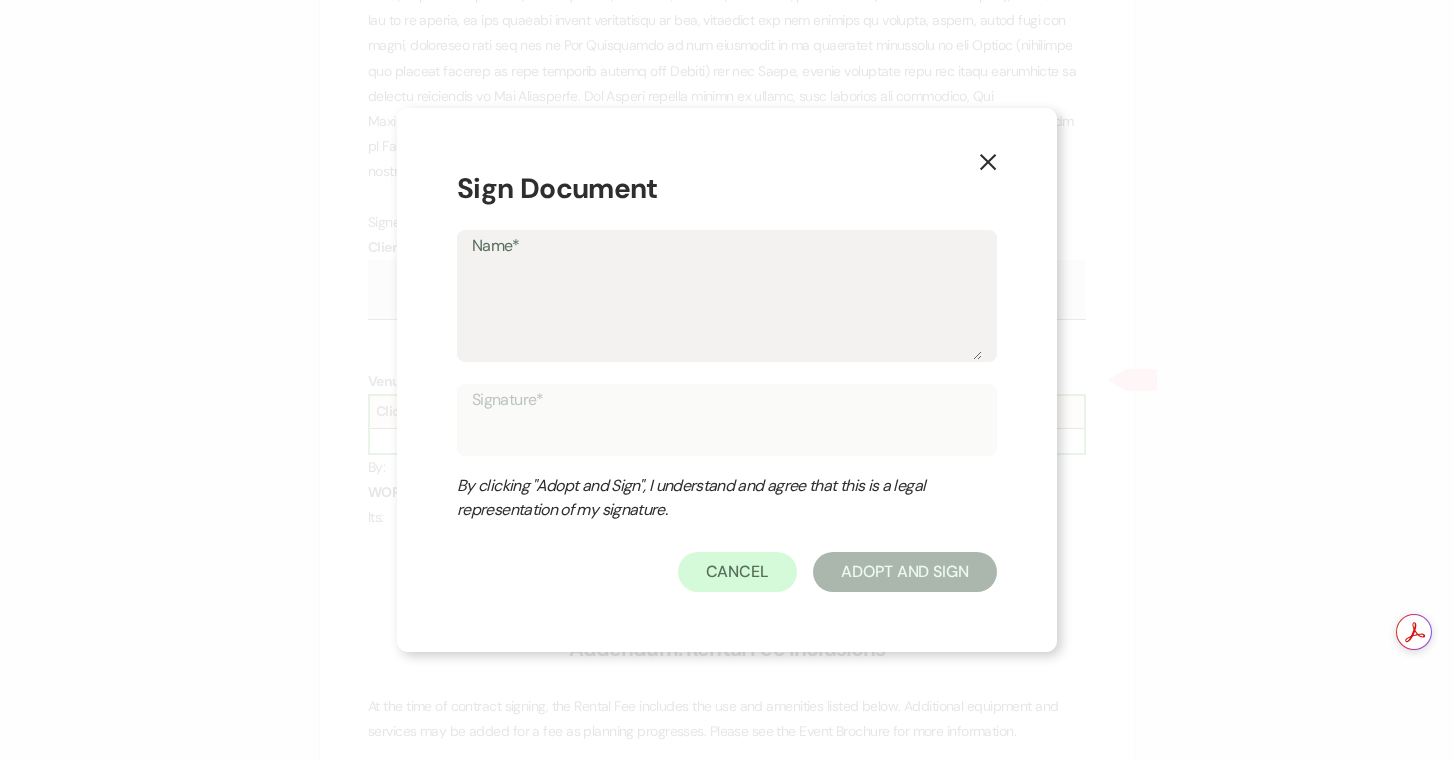 type on "L" 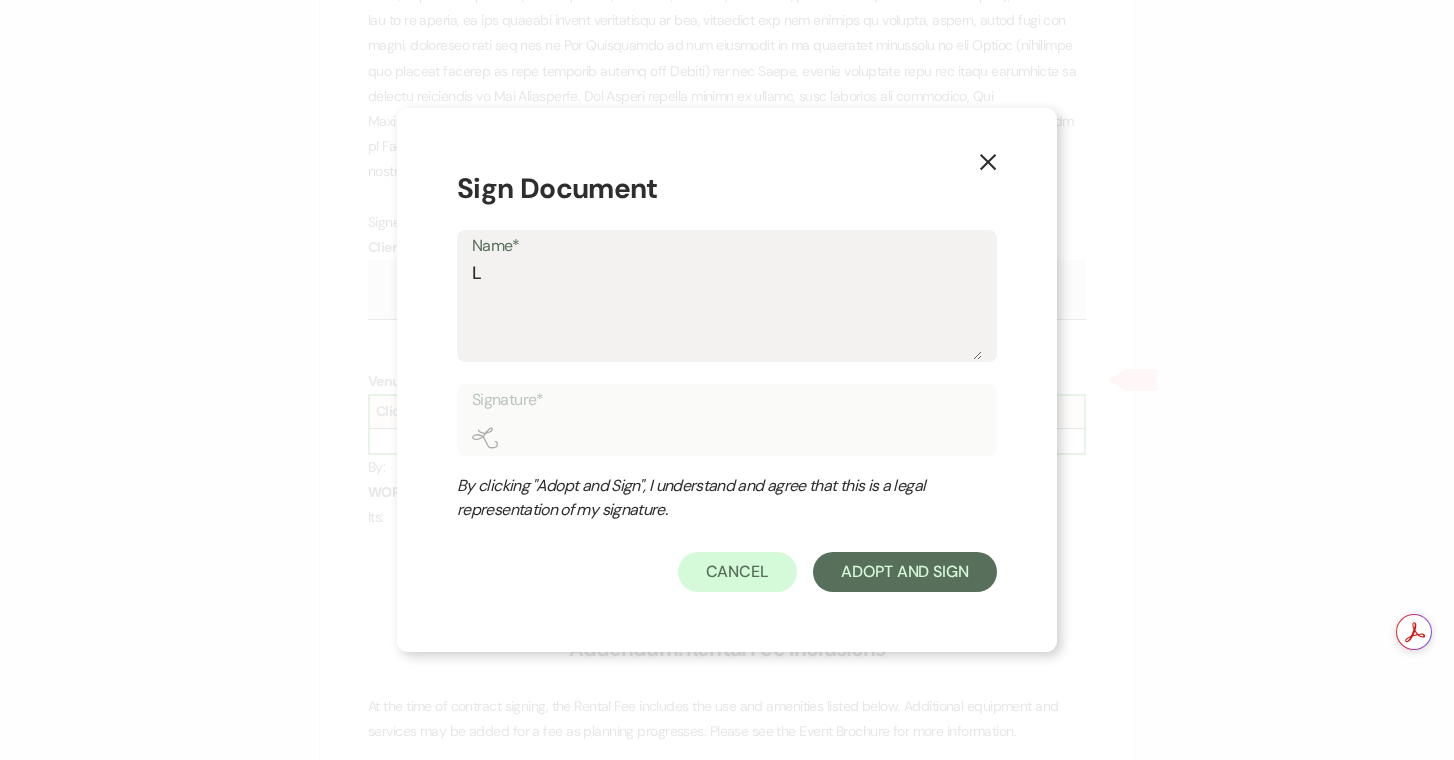 type on "La" 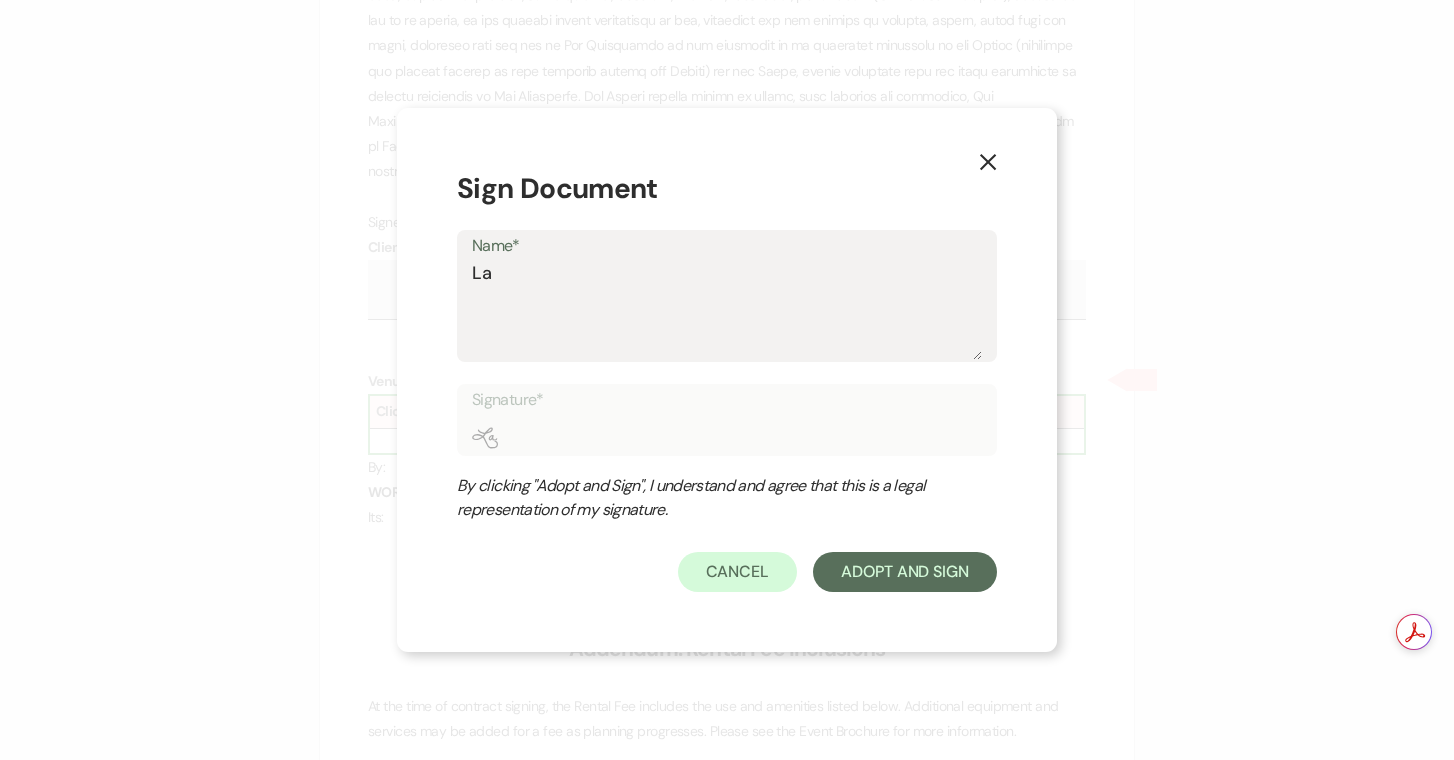 type on "Lau" 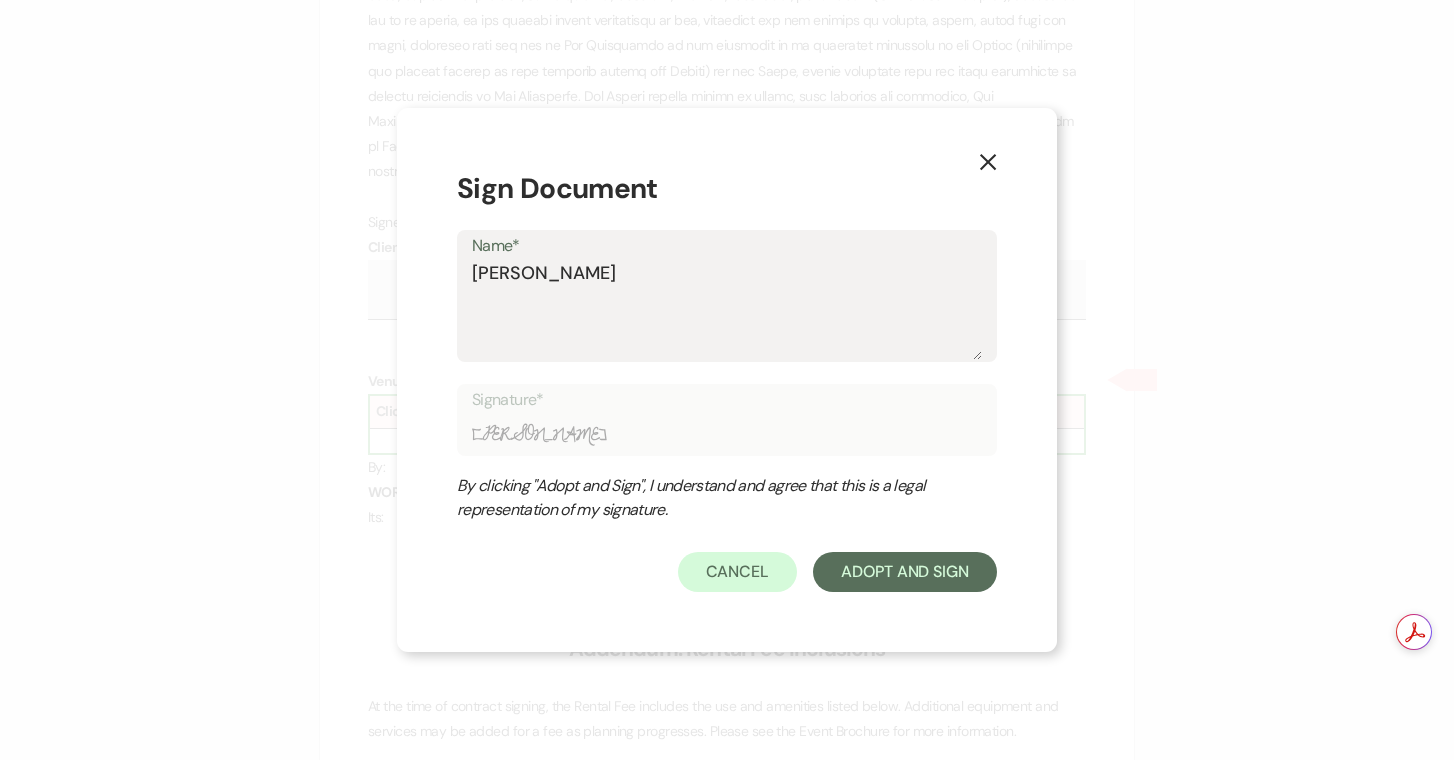 type on "Laur" 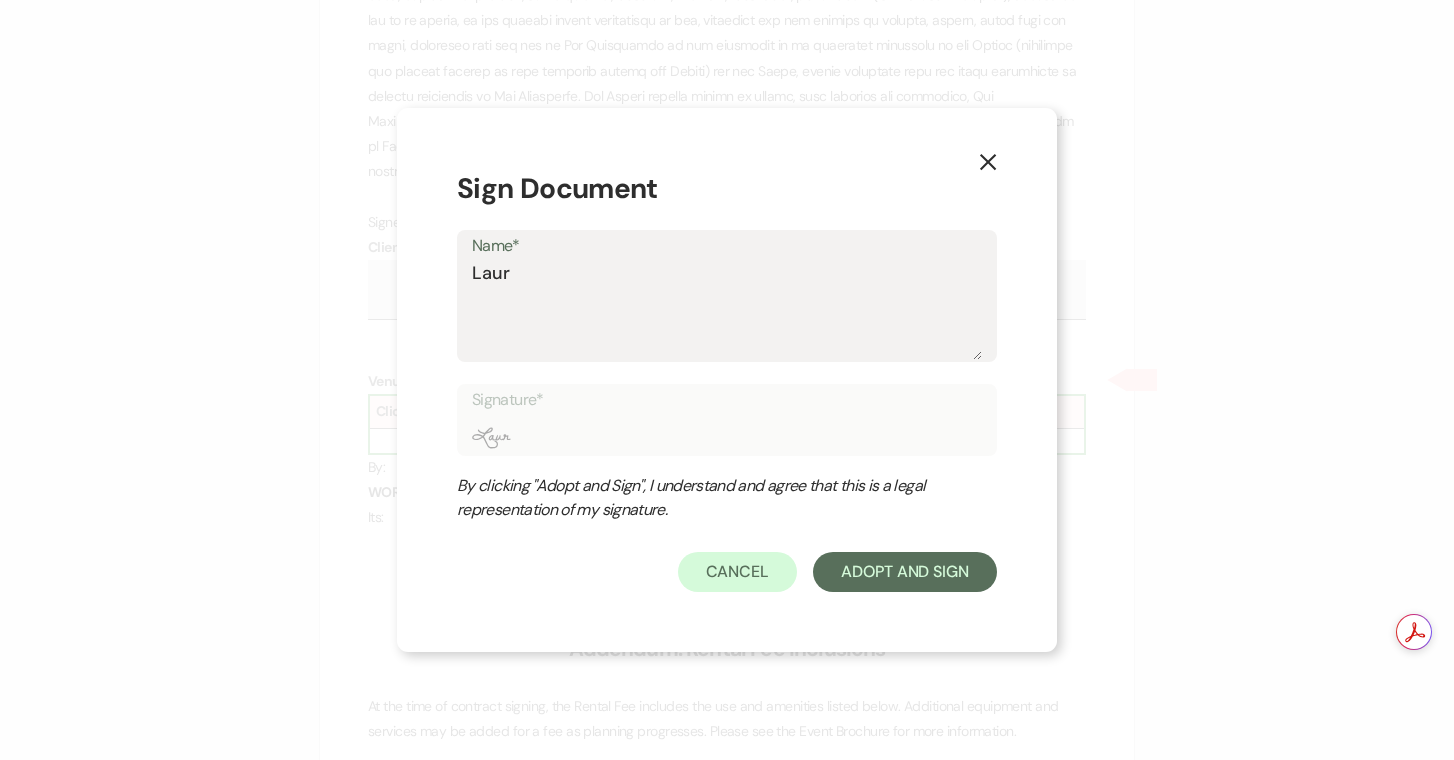 type on "[PERSON_NAME]" 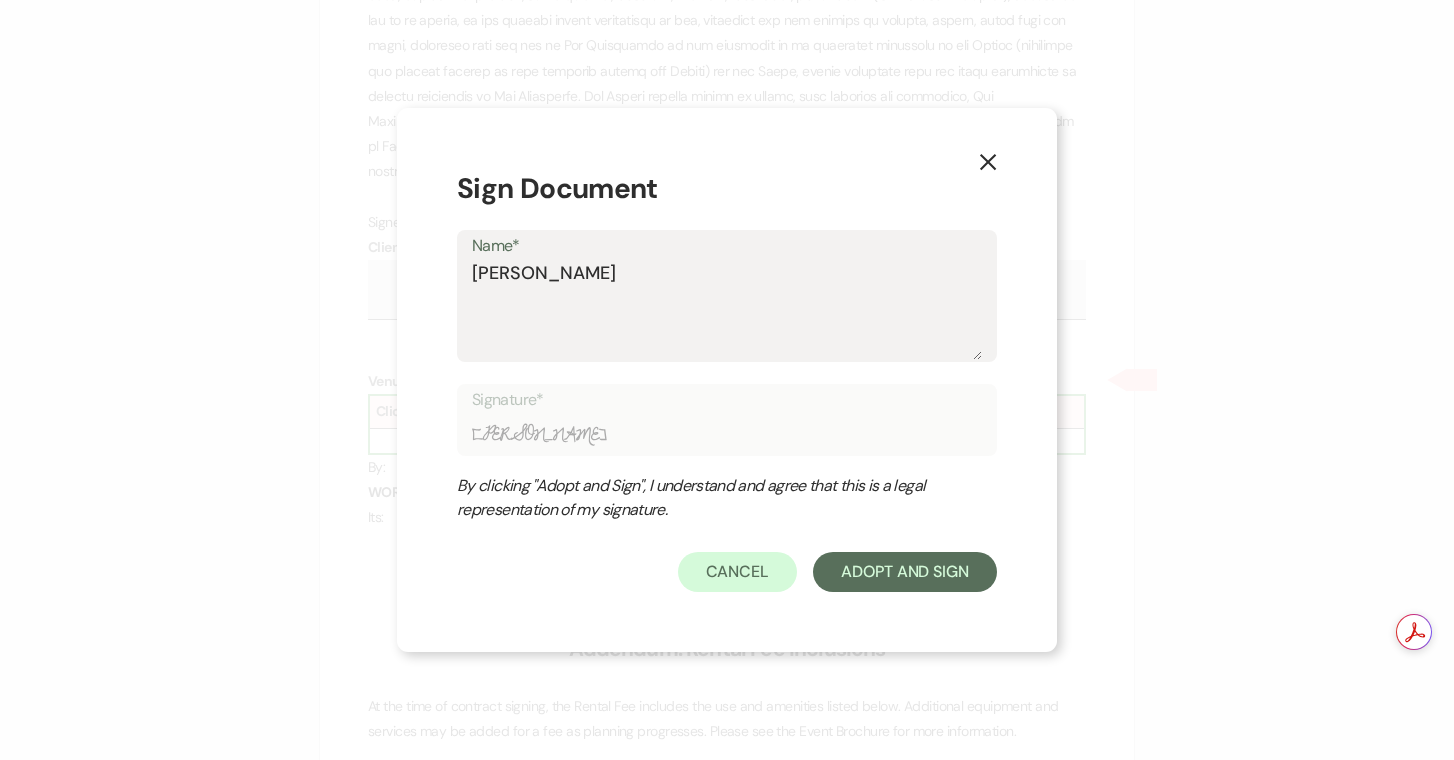 type on "[PERSON_NAME]" 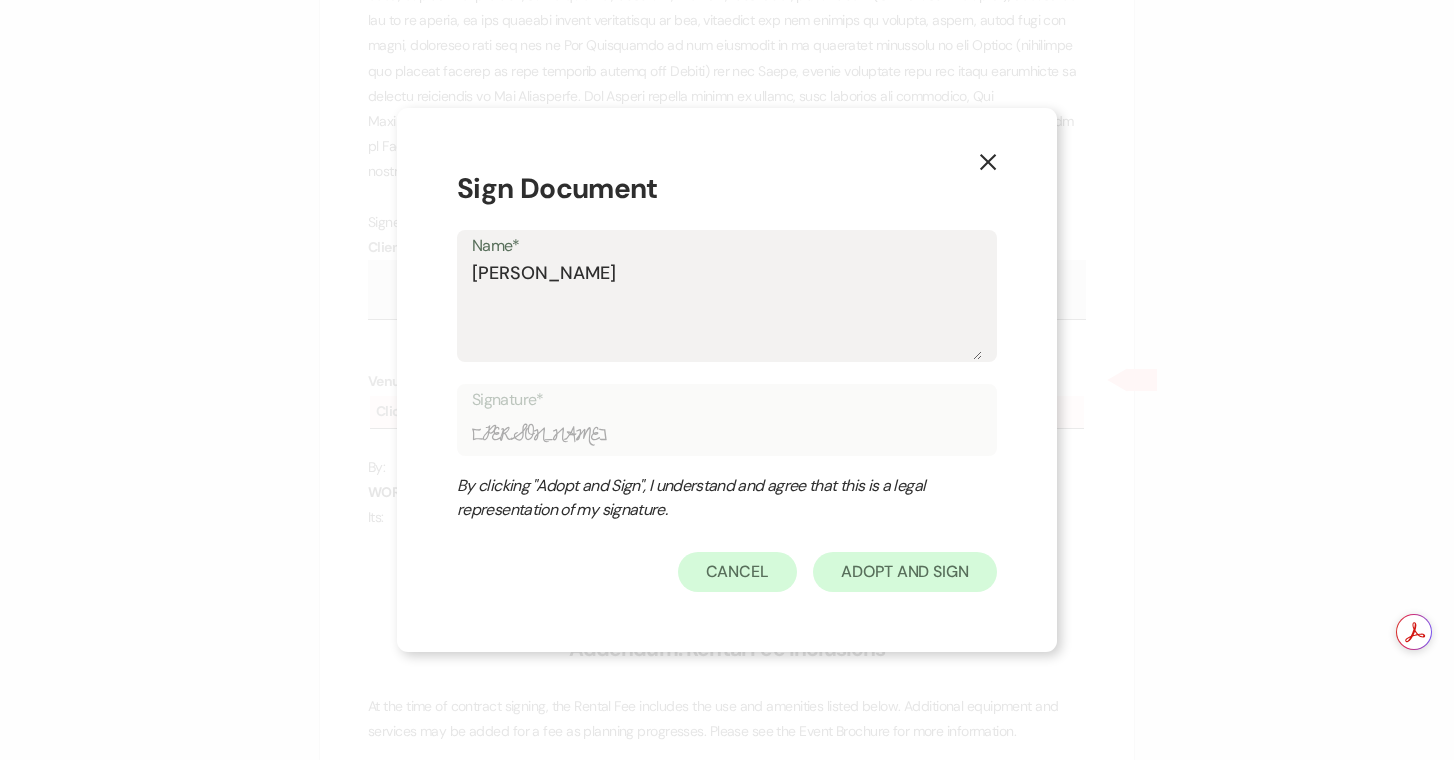 type on "[PERSON_NAME]" 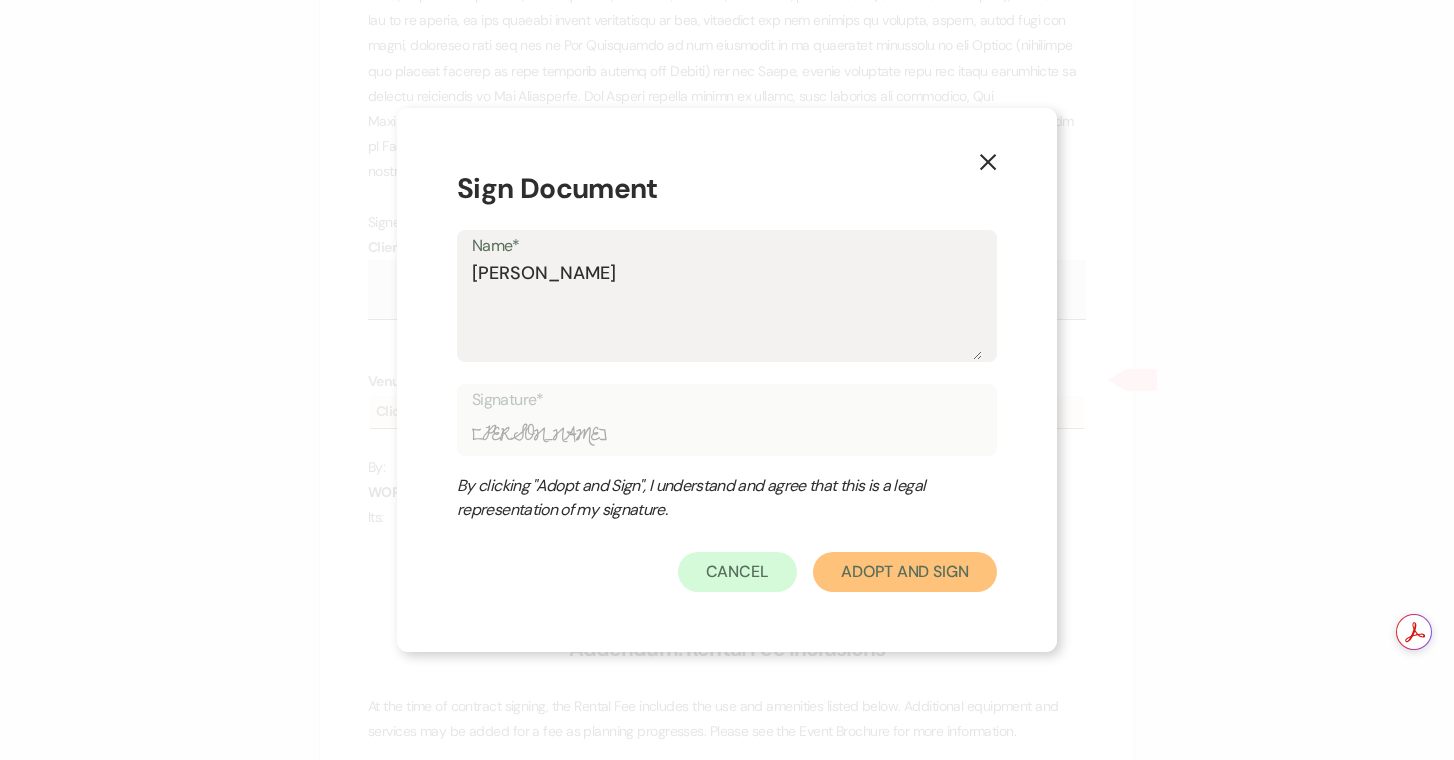 click on "Adopt And Sign" at bounding box center [905, 572] 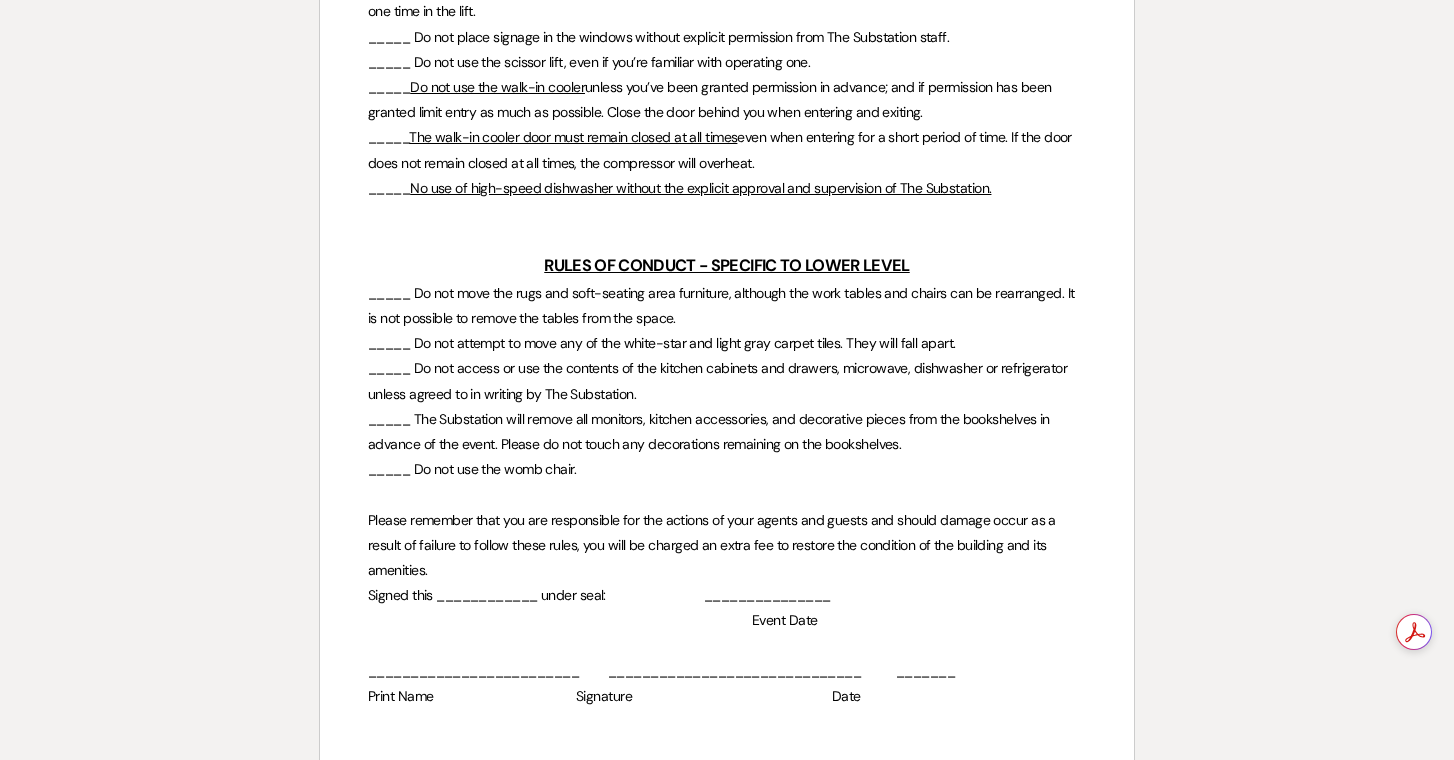 scroll, scrollTop: 7136, scrollLeft: 0, axis: vertical 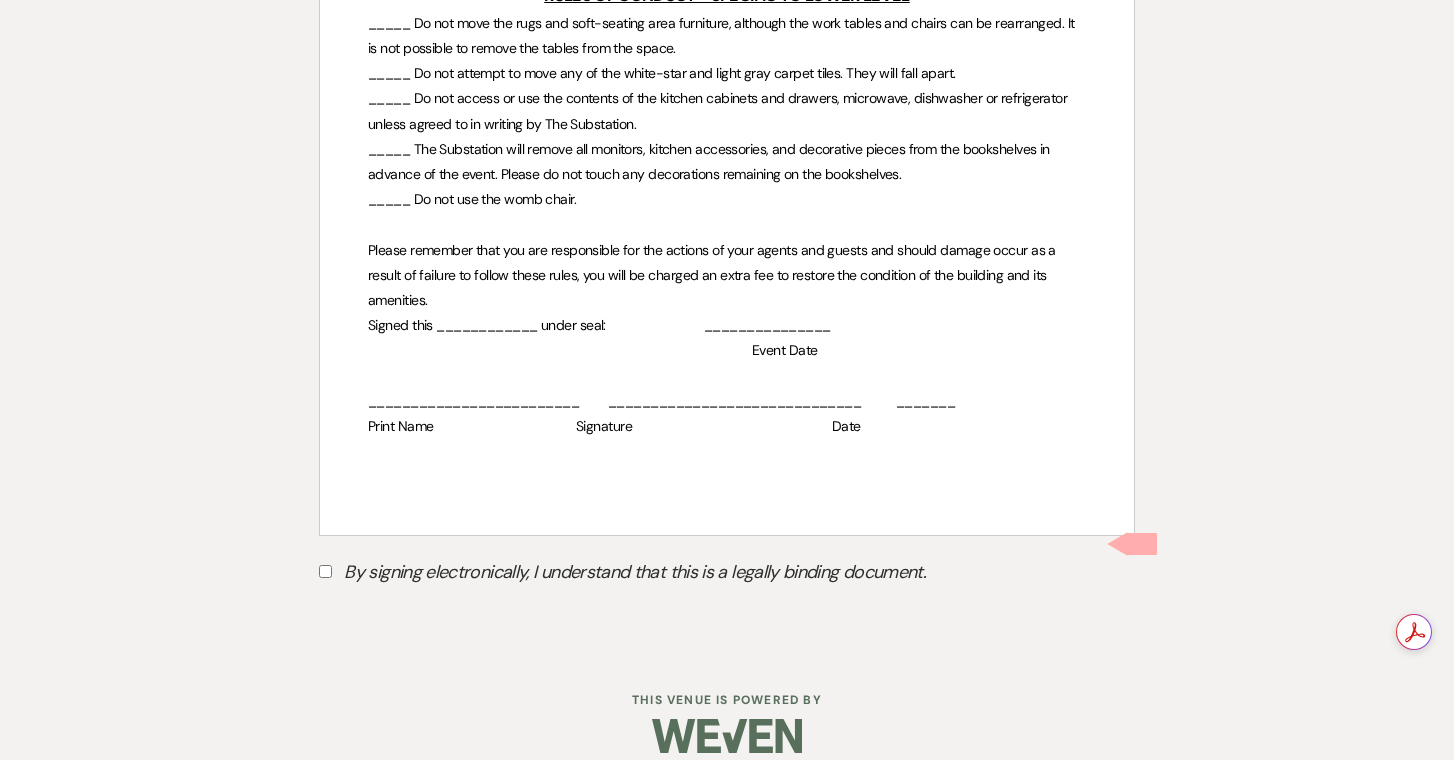 click on "By signing electronically, I understand that this is a legally binding document." at bounding box center [325, 571] 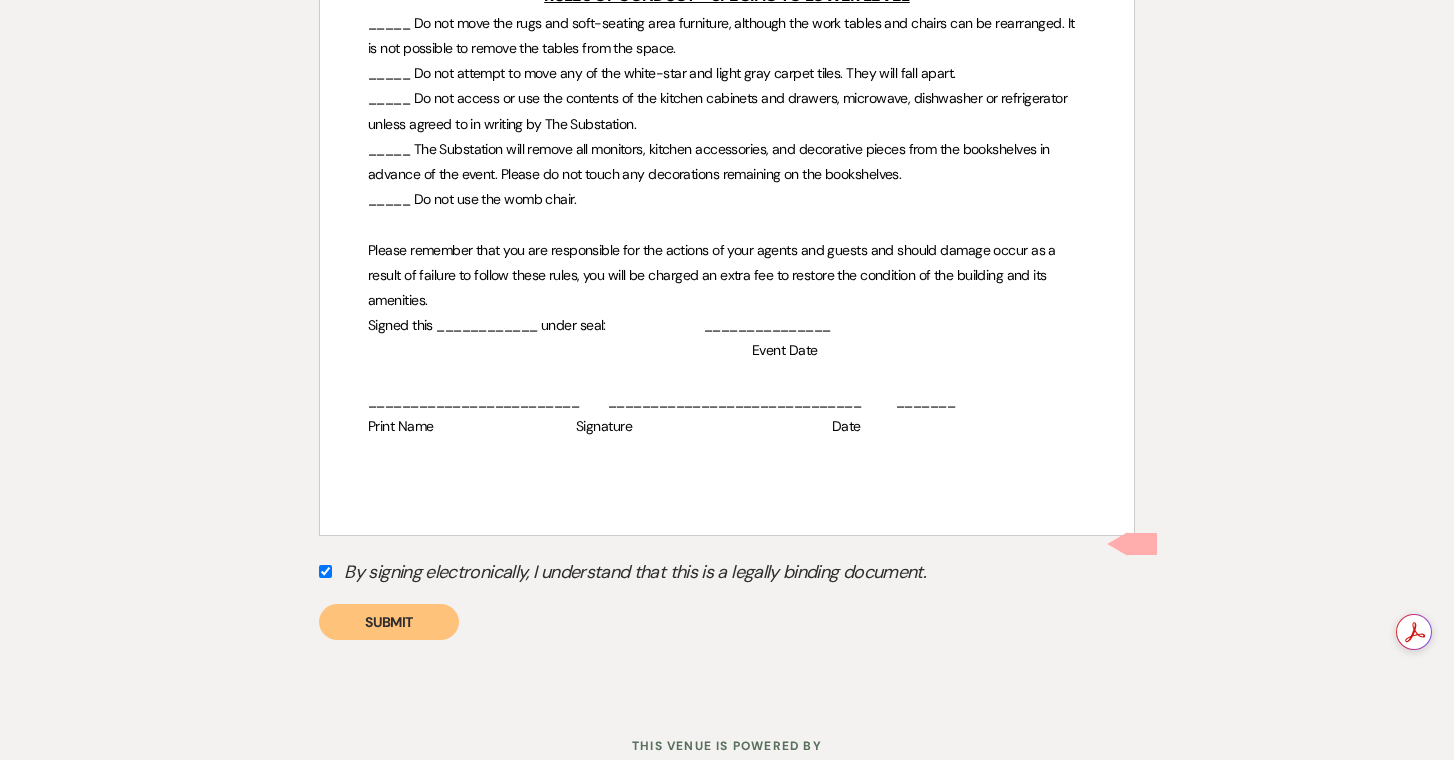 click on "Submit" at bounding box center [389, 622] 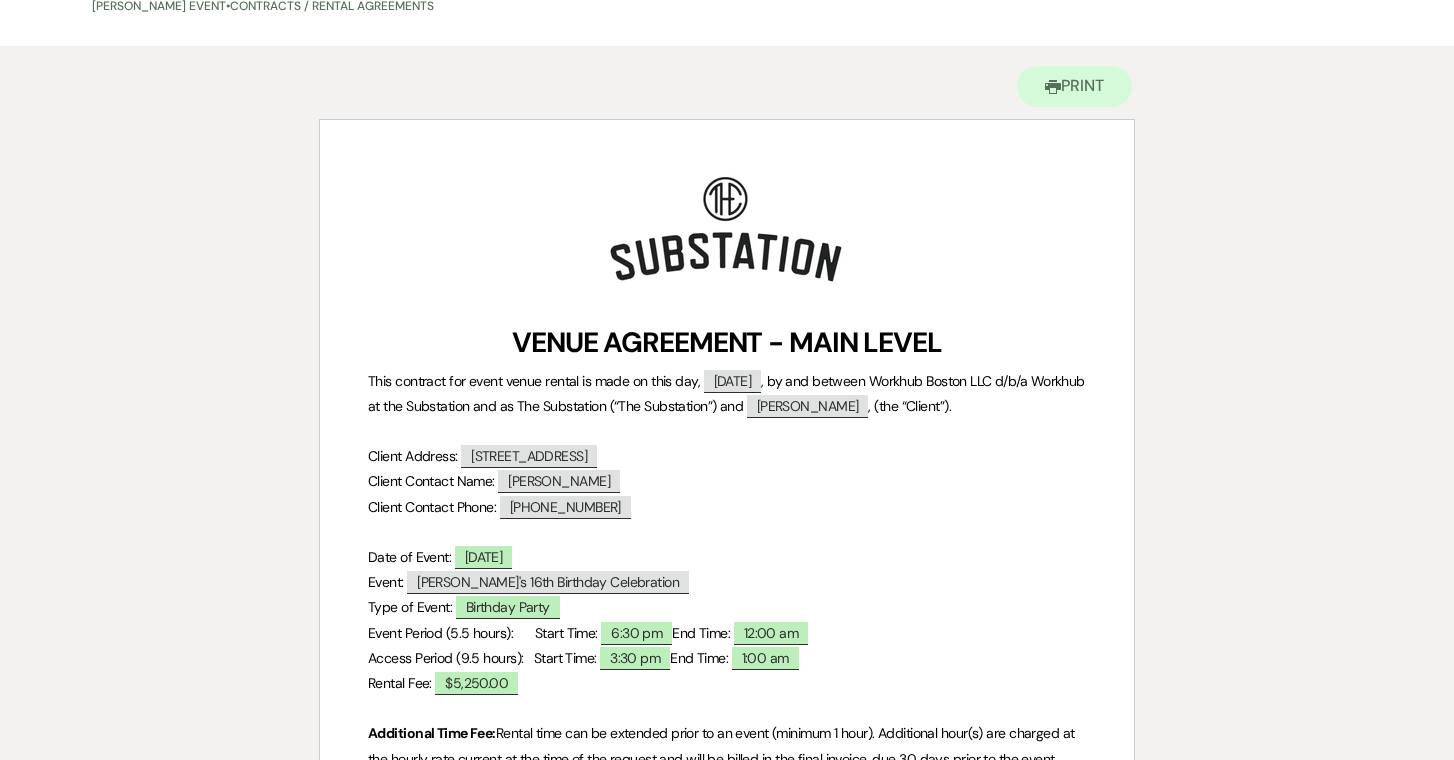 scroll, scrollTop: 0, scrollLeft: 0, axis: both 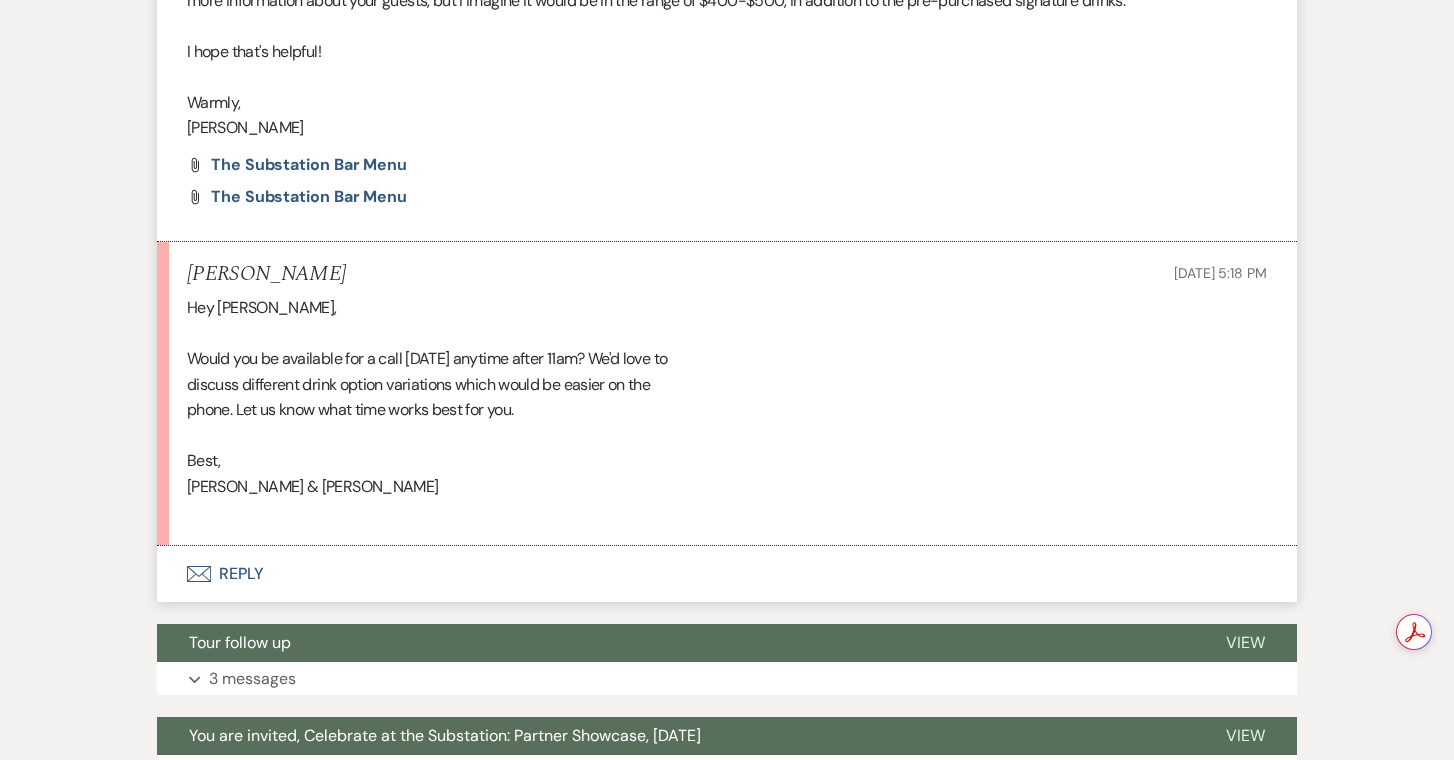 click on "Envelope Reply" at bounding box center [727, 574] 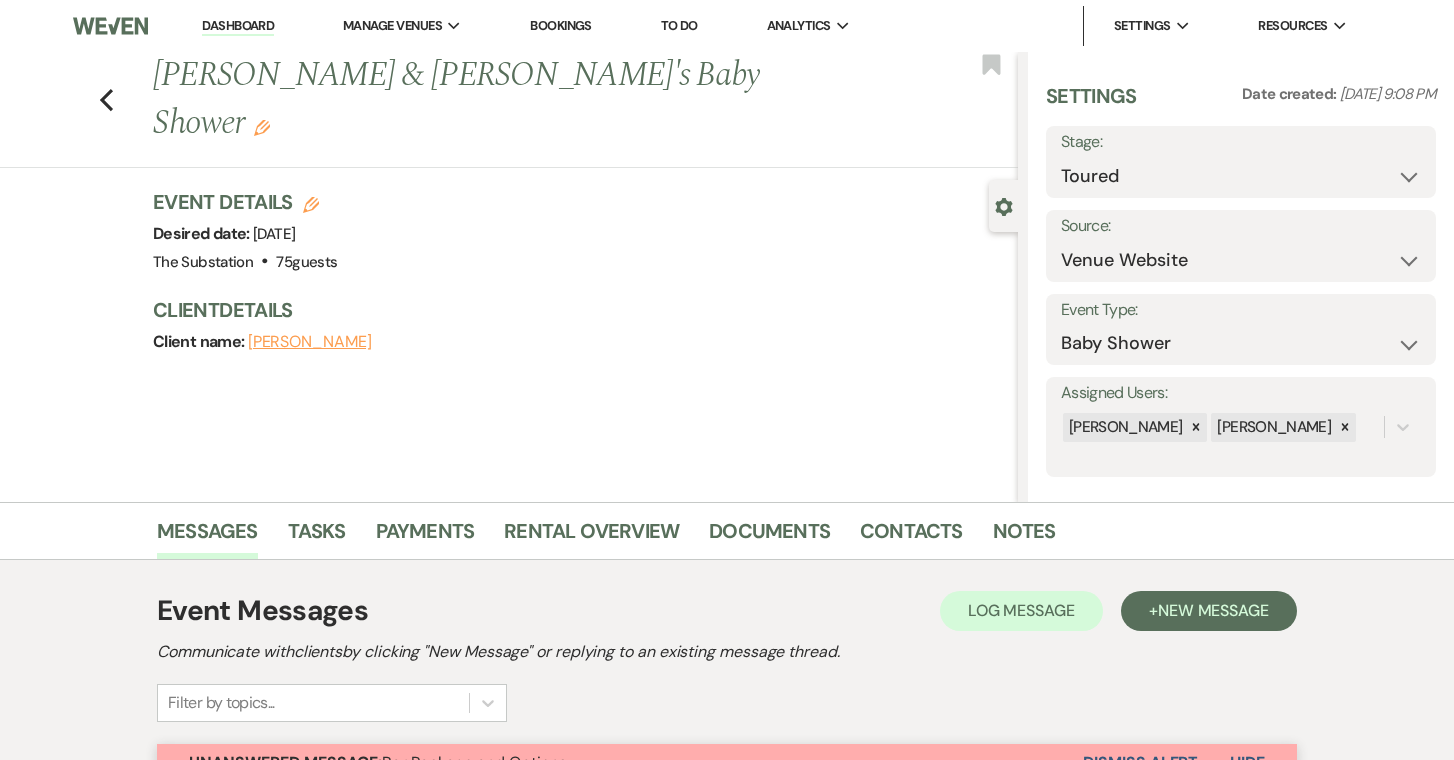 scroll, scrollTop: 1318, scrollLeft: 0, axis: vertical 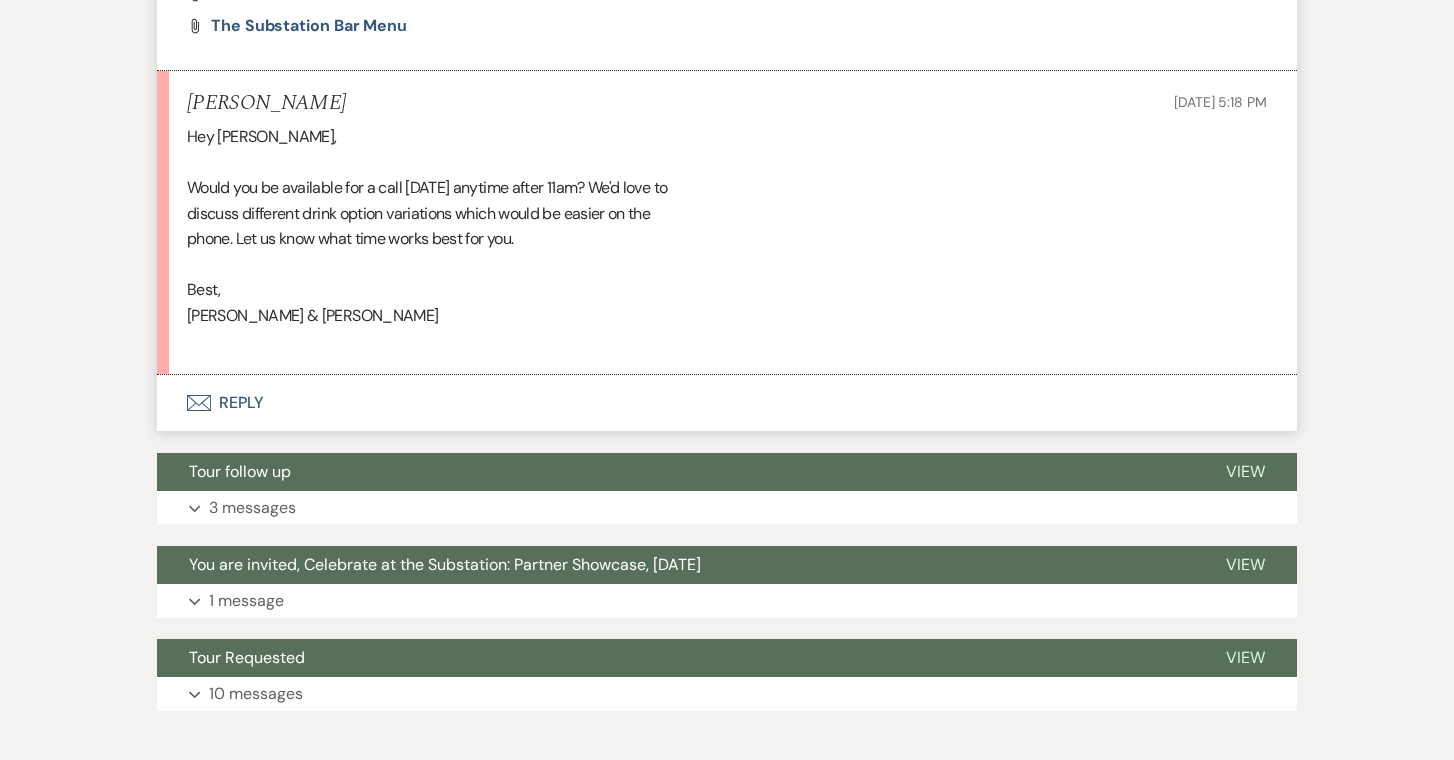 click on "Envelope Reply" at bounding box center [727, 403] 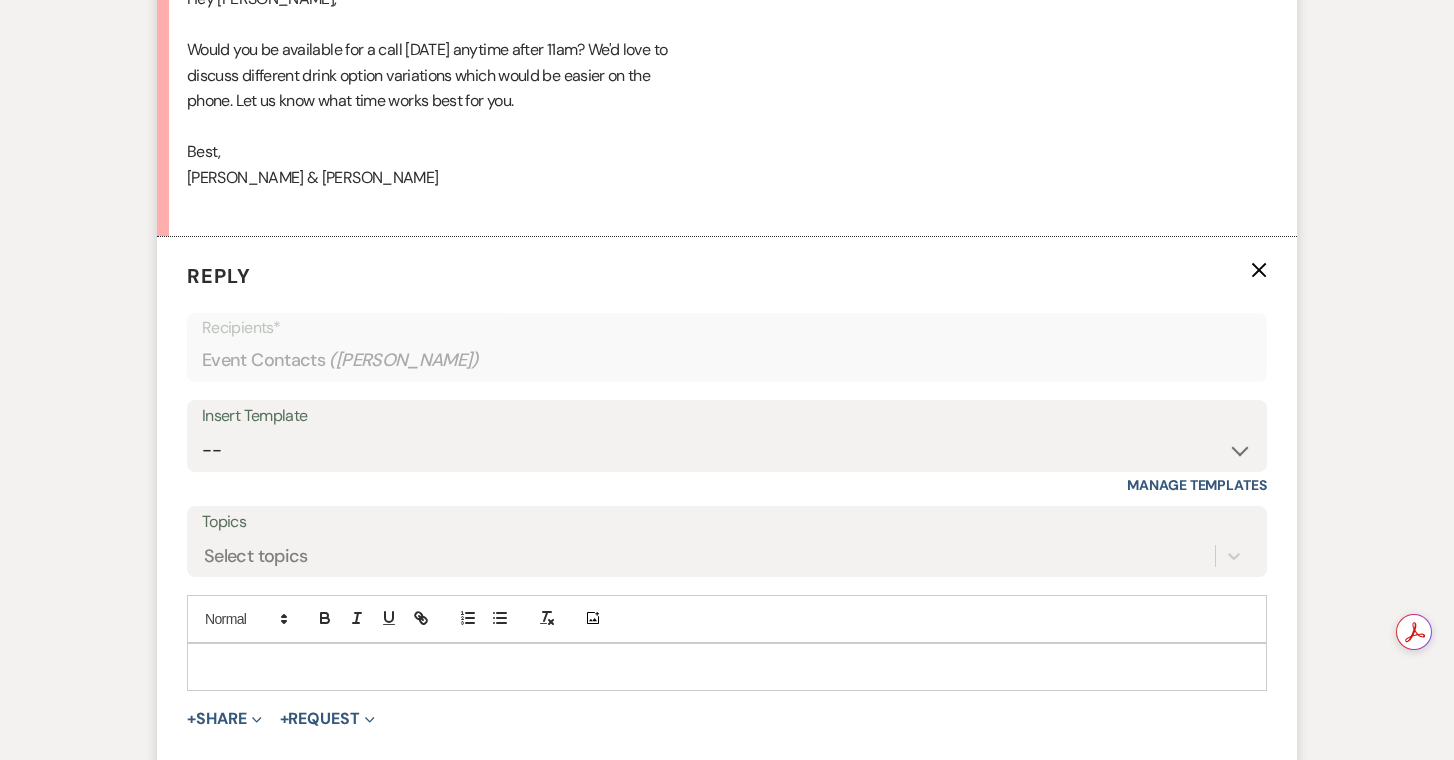 scroll, scrollTop: 1457, scrollLeft: 0, axis: vertical 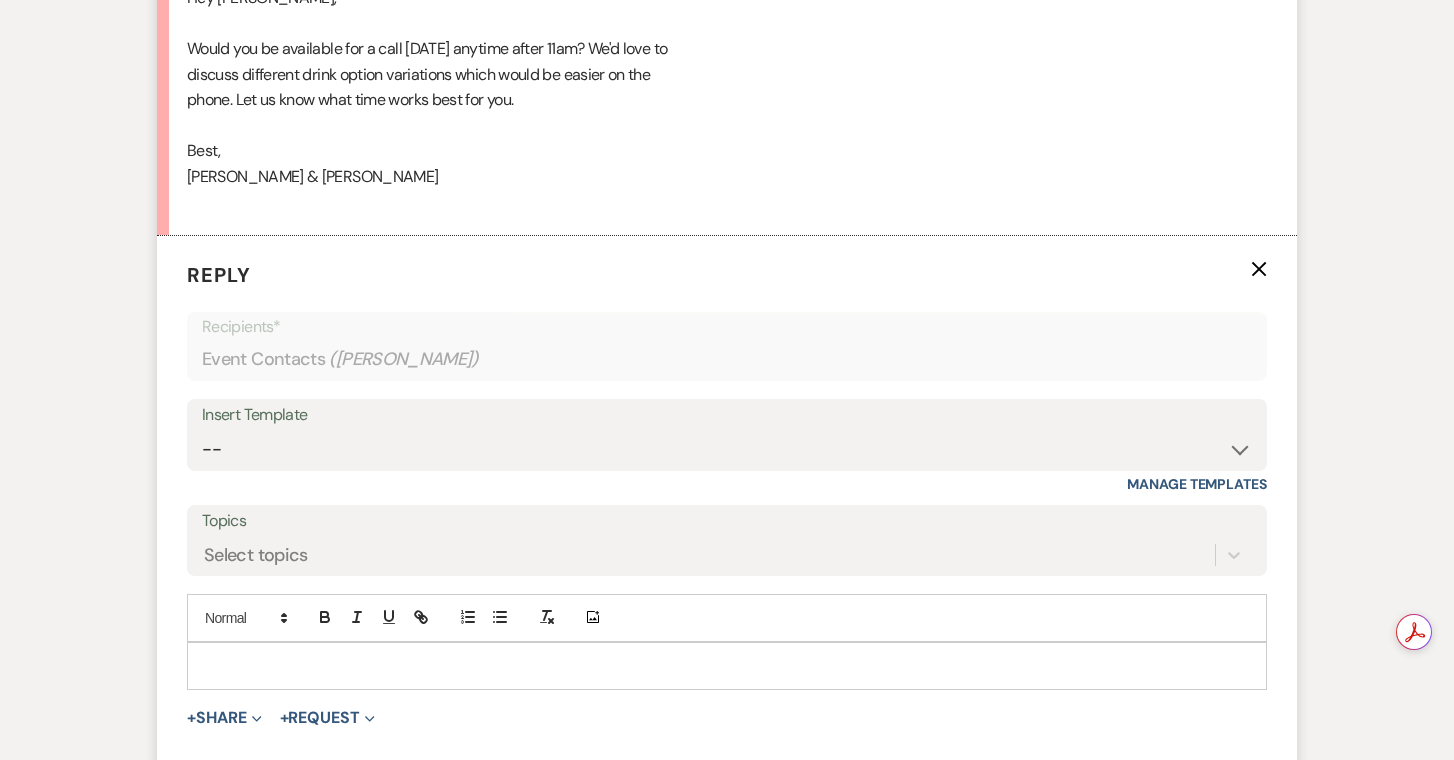 click at bounding box center (727, 666) 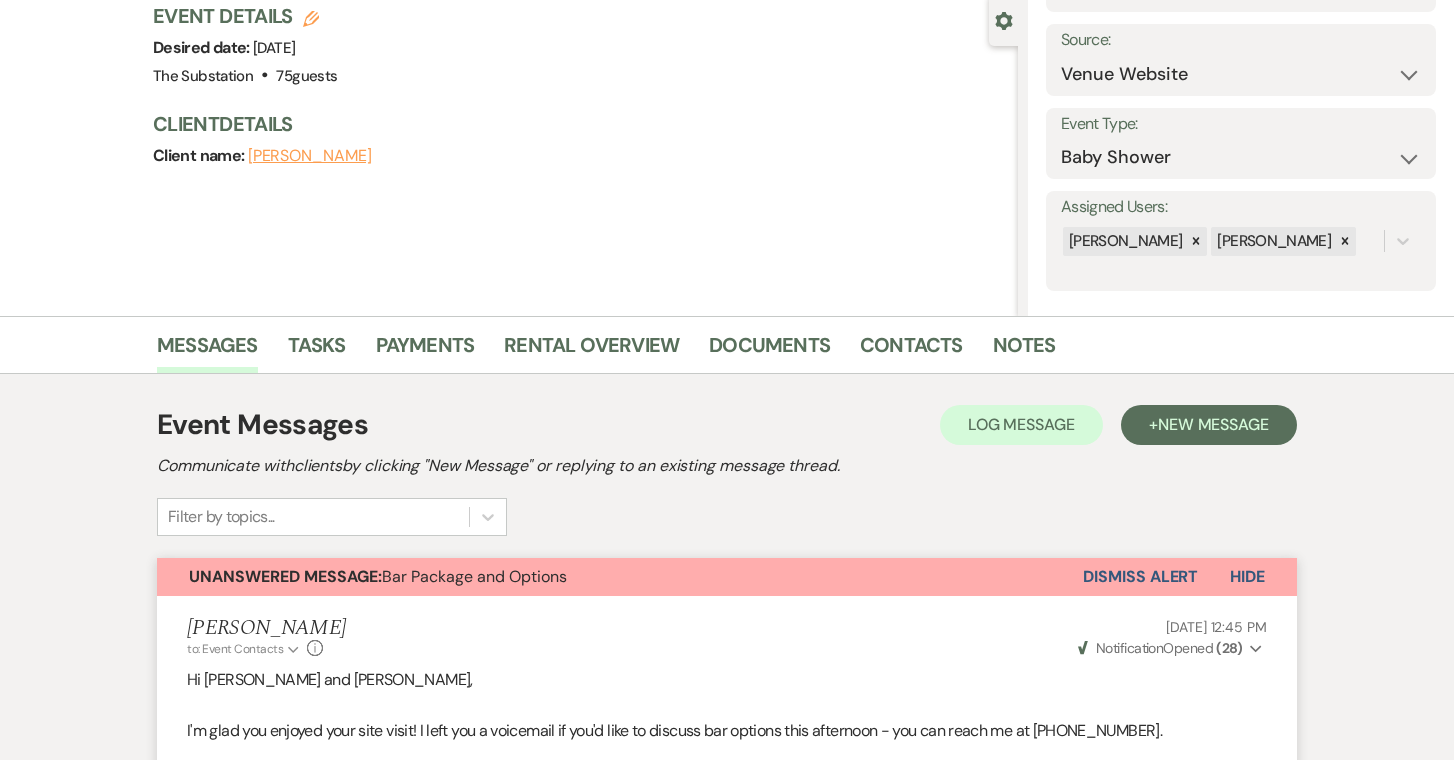 scroll, scrollTop: 0, scrollLeft: 0, axis: both 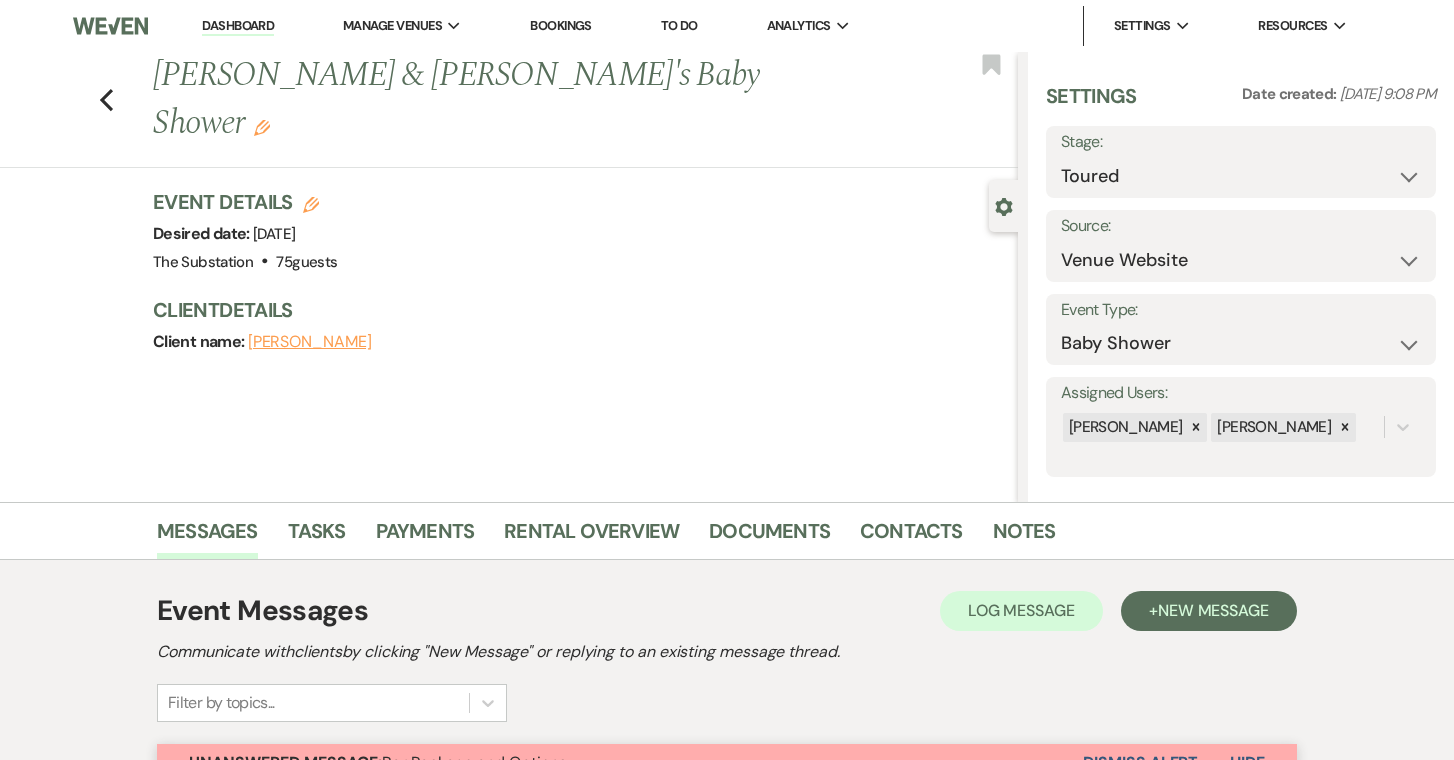 click on "[PERSON_NAME]" at bounding box center [310, 342] 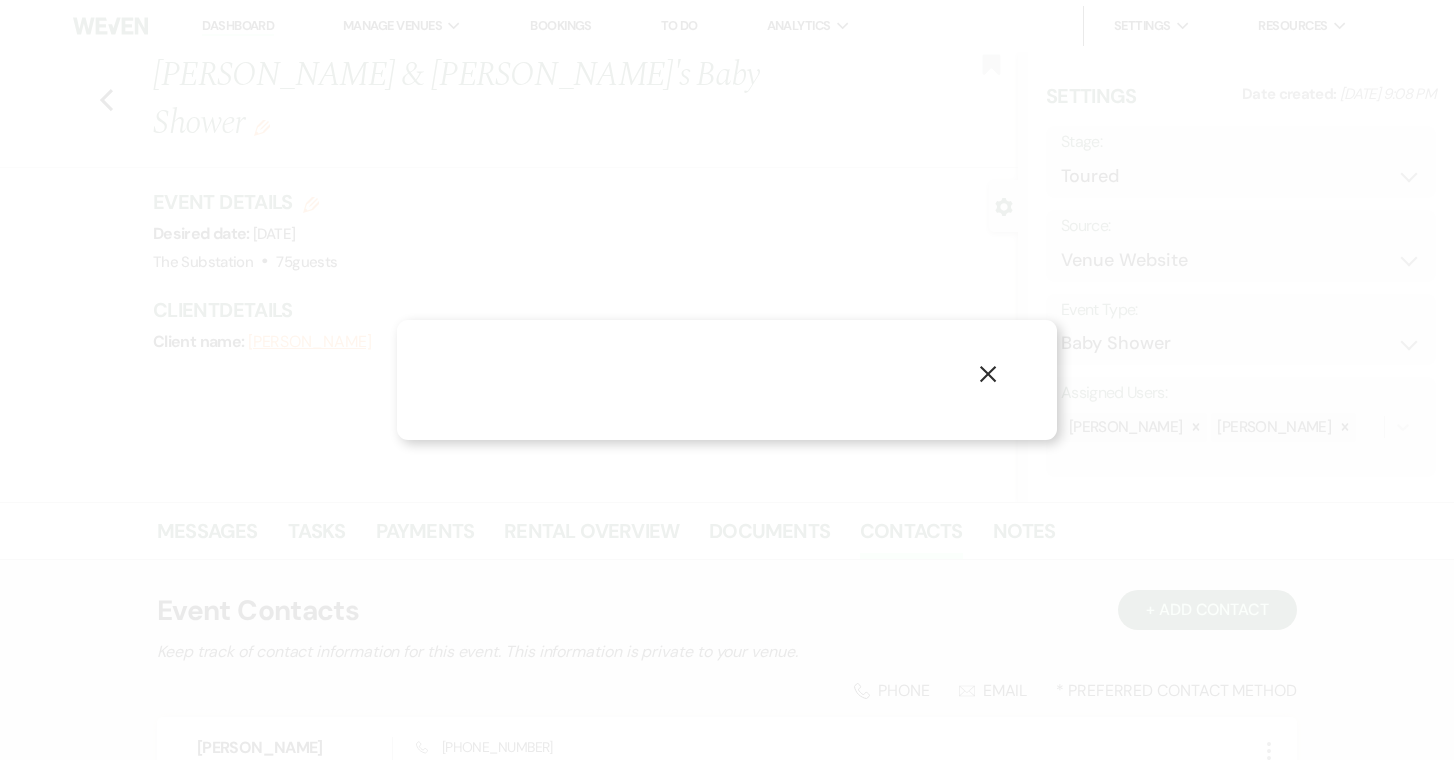 select on "1" 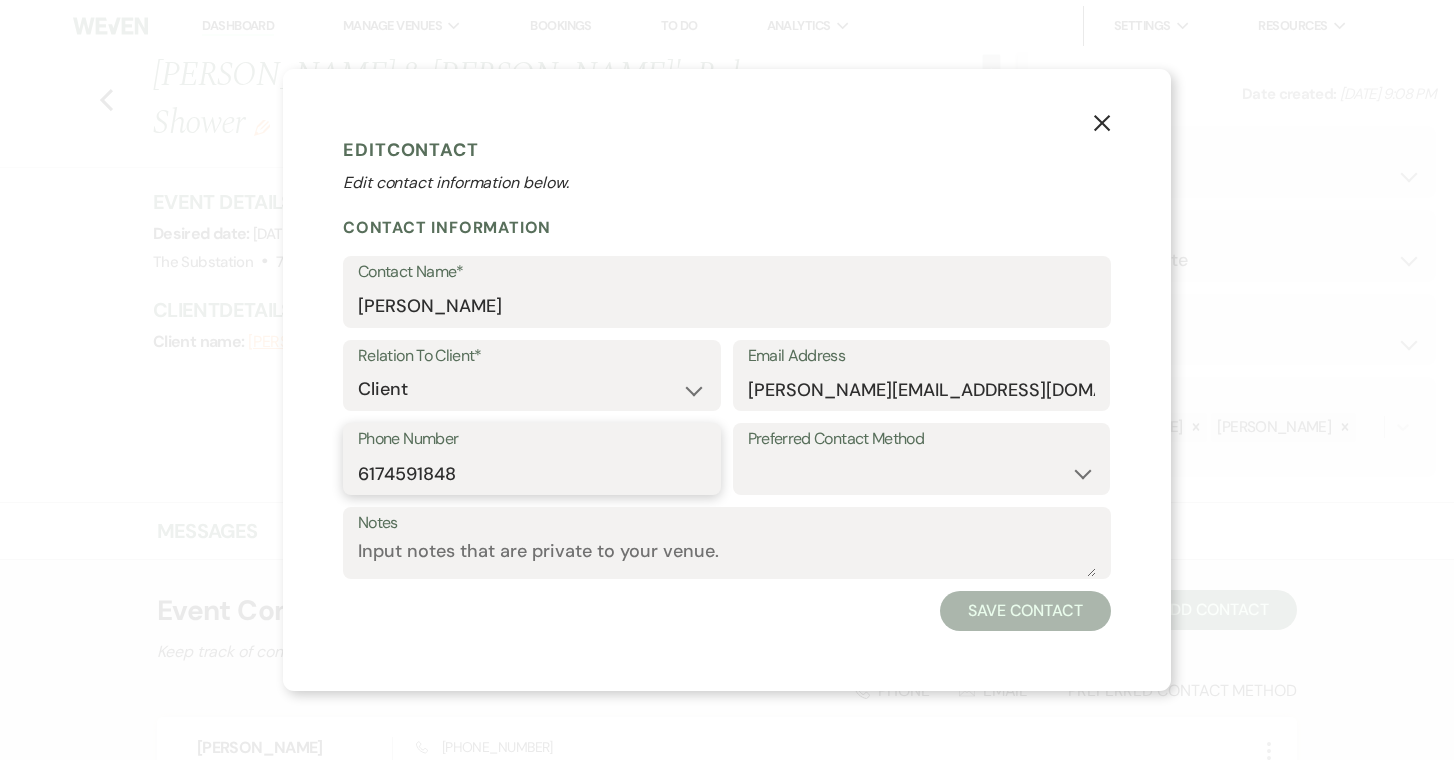 drag, startPoint x: 462, startPoint y: 477, endPoint x: 351, endPoint y: 472, distance: 111.11256 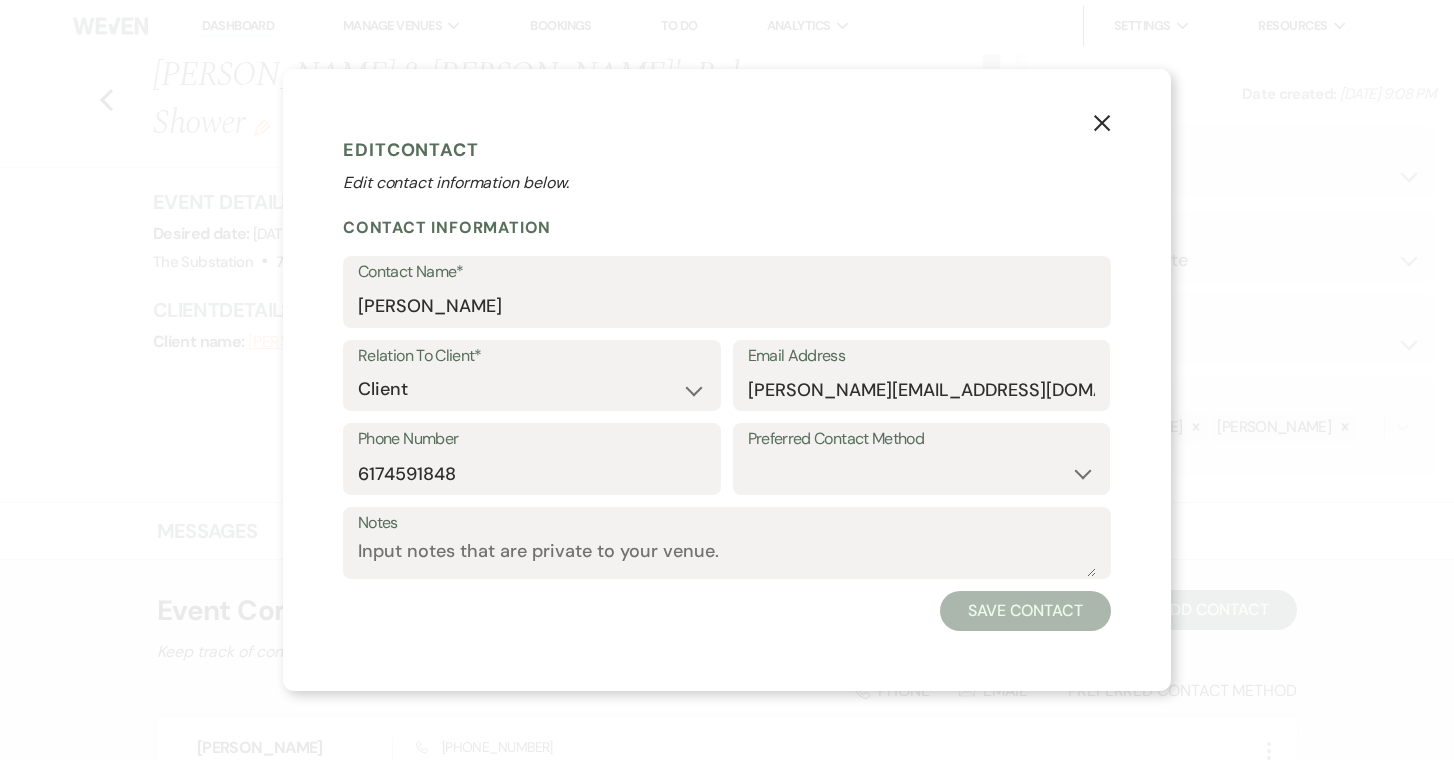 click on "X" 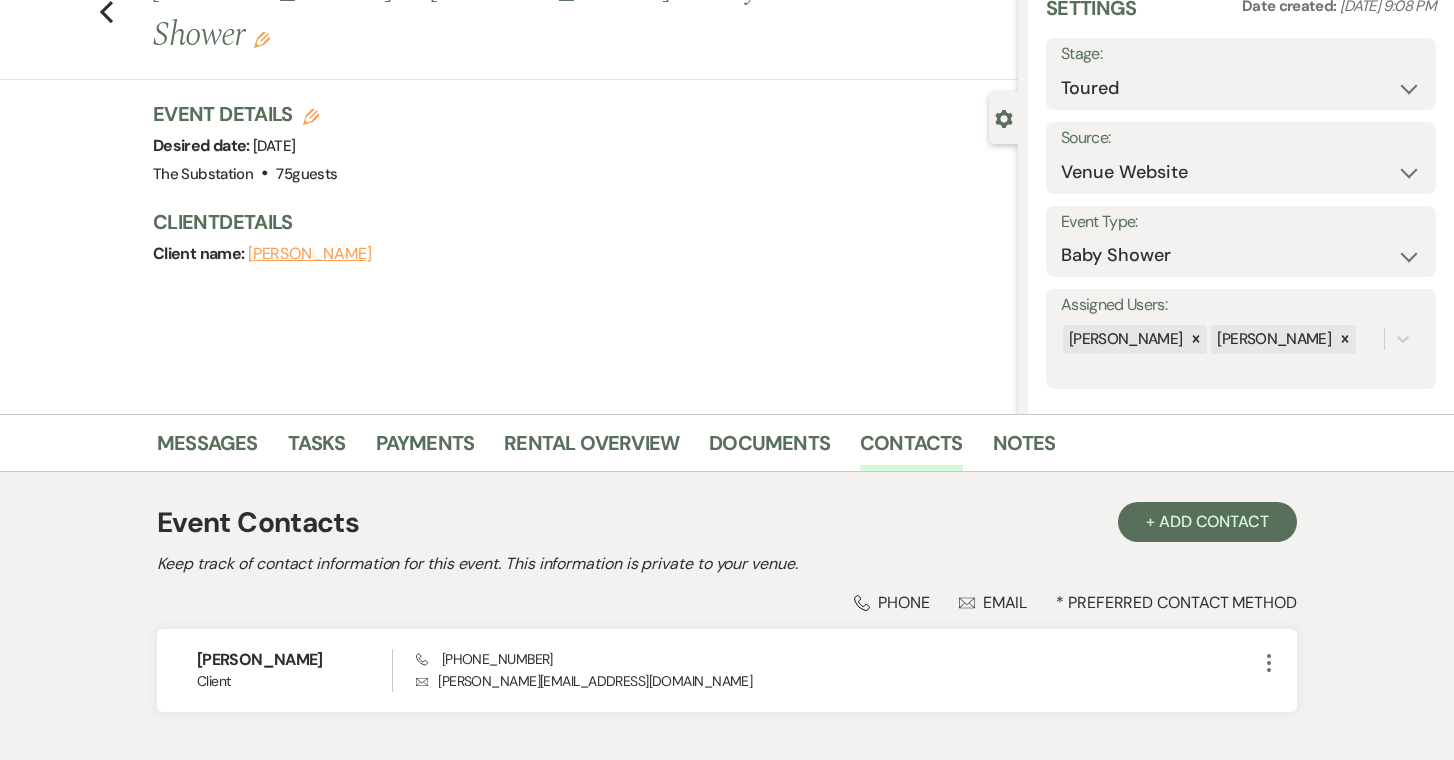 scroll, scrollTop: 85, scrollLeft: 0, axis: vertical 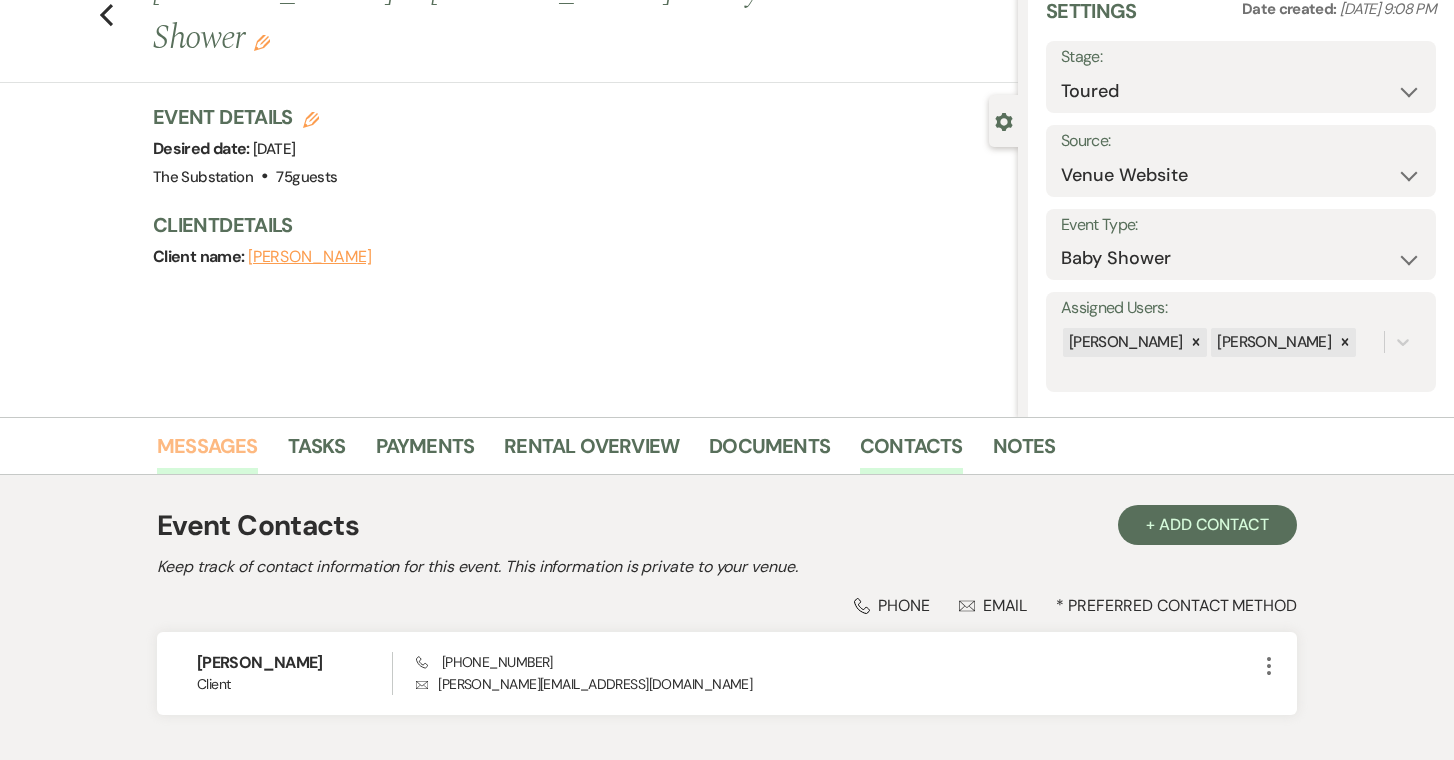 click on "Messages" at bounding box center (207, 452) 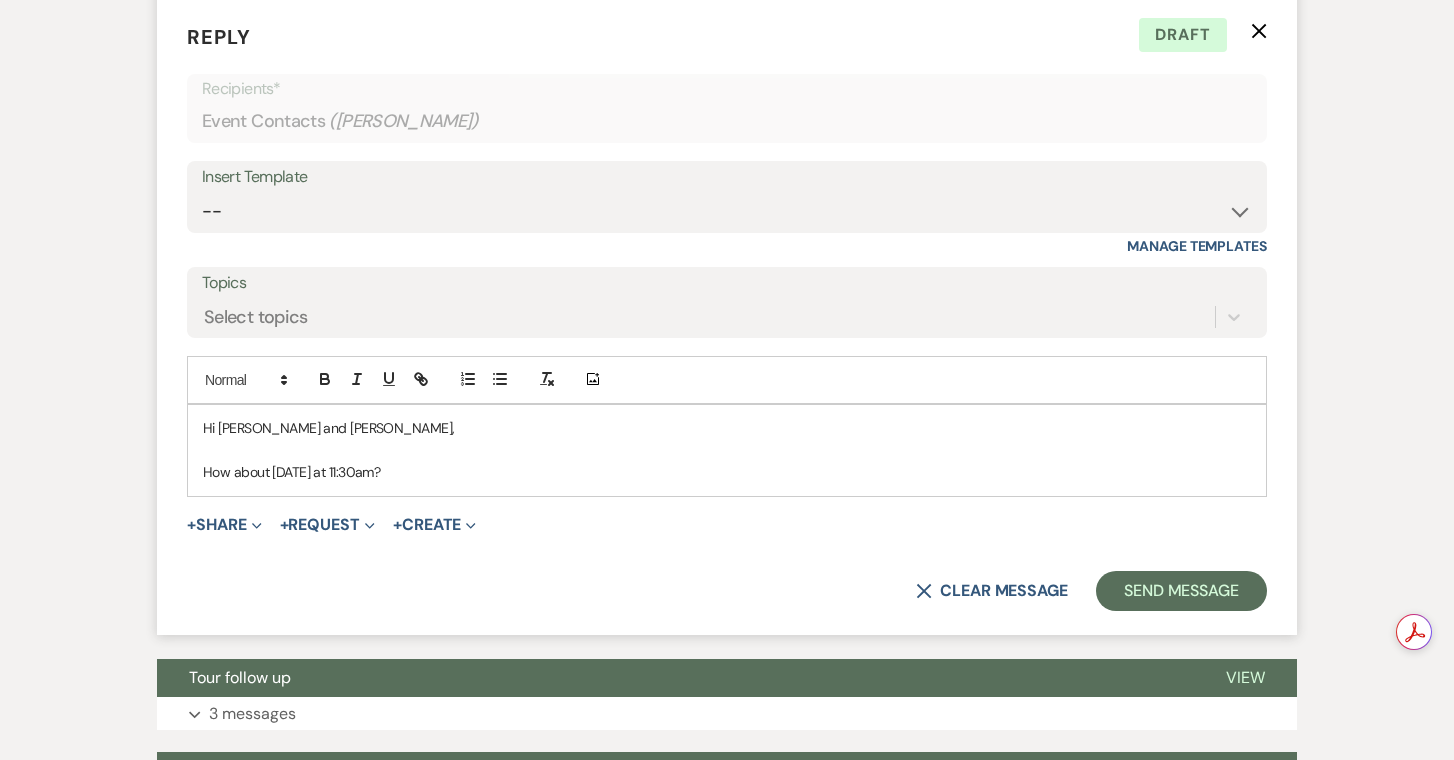 scroll, scrollTop: 1702, scrollLeft: 0, axis: vertical 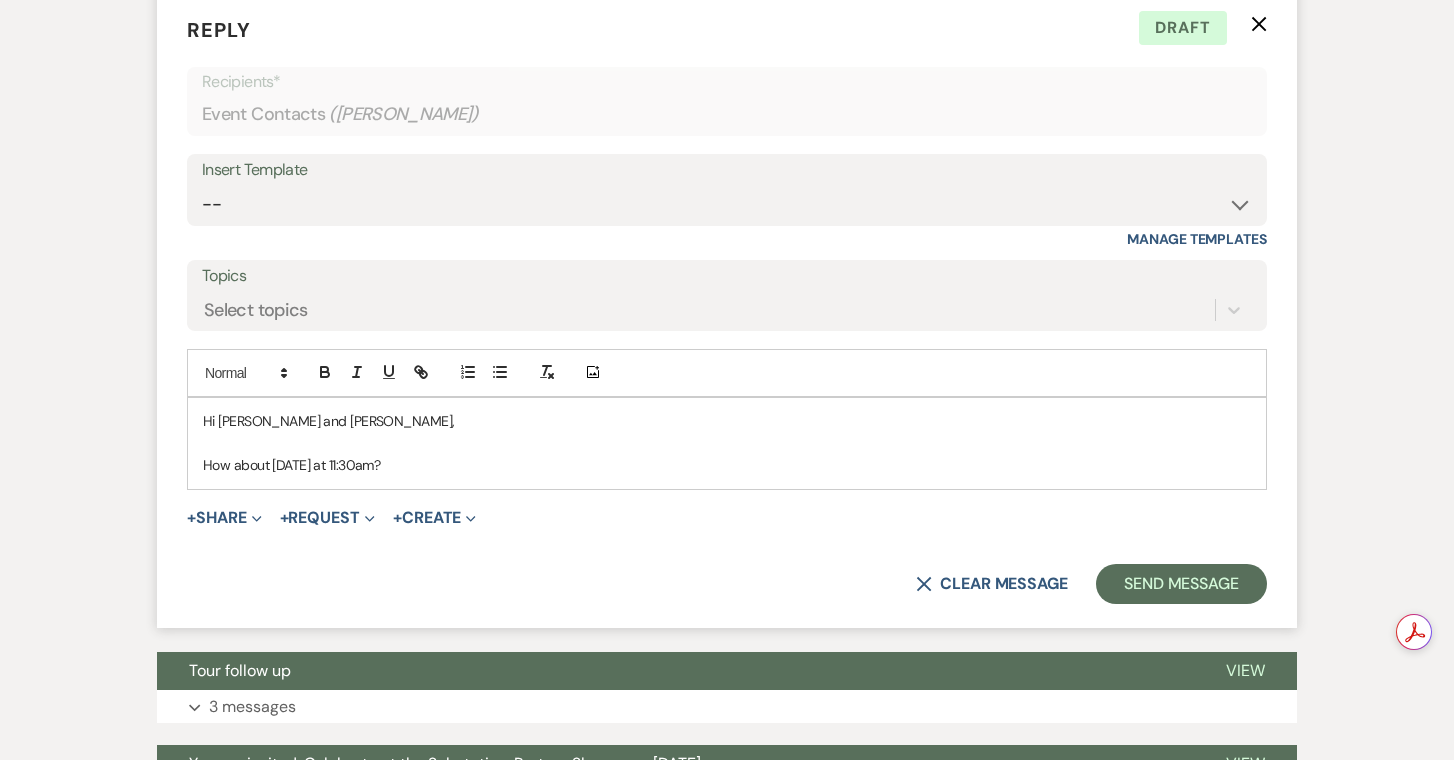 click on "How about [DATE] at 11:30am?" at bounding box center [727, 465] 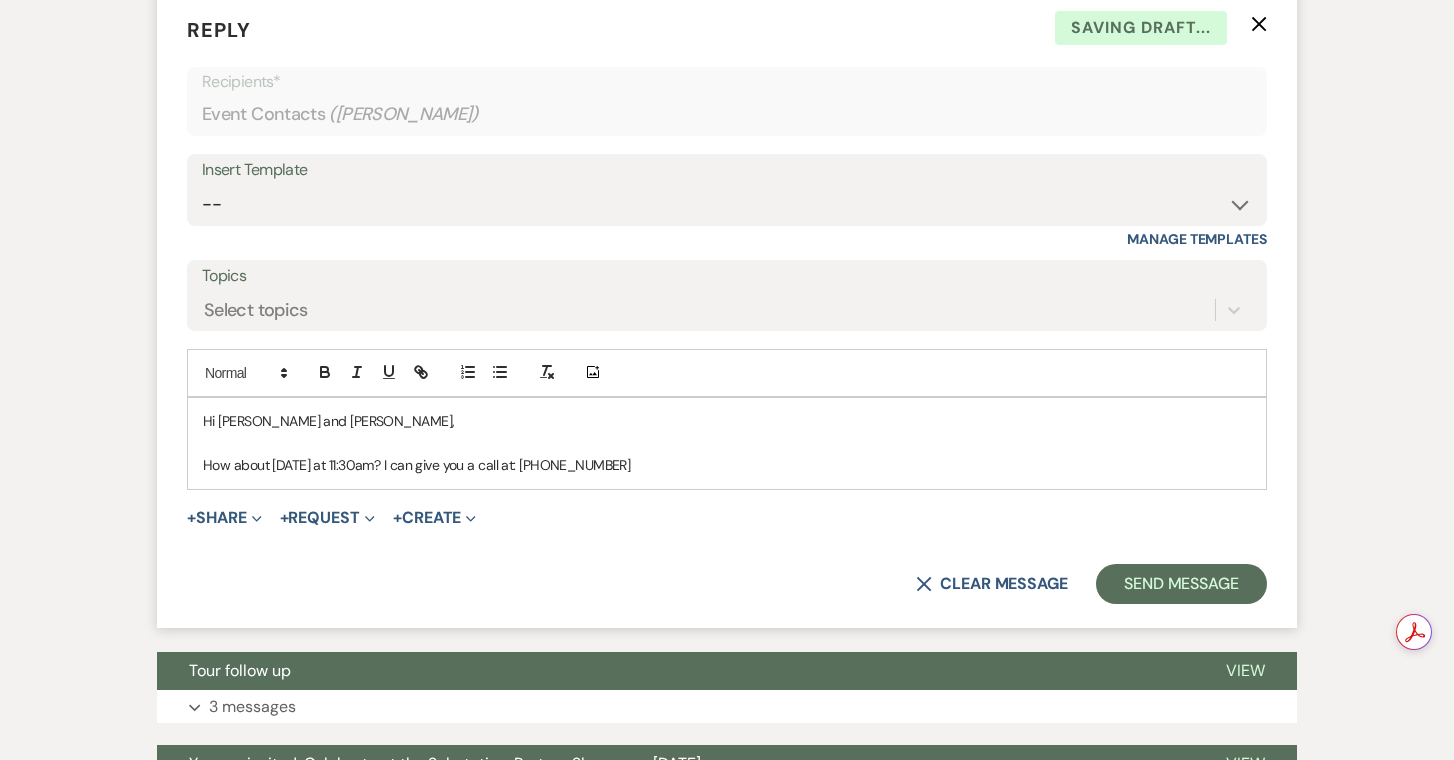 click on "How about [DATE] at 11:30am? I can give you a call at: [PHONE_NUMBER]" at bounding box center [727, 465] 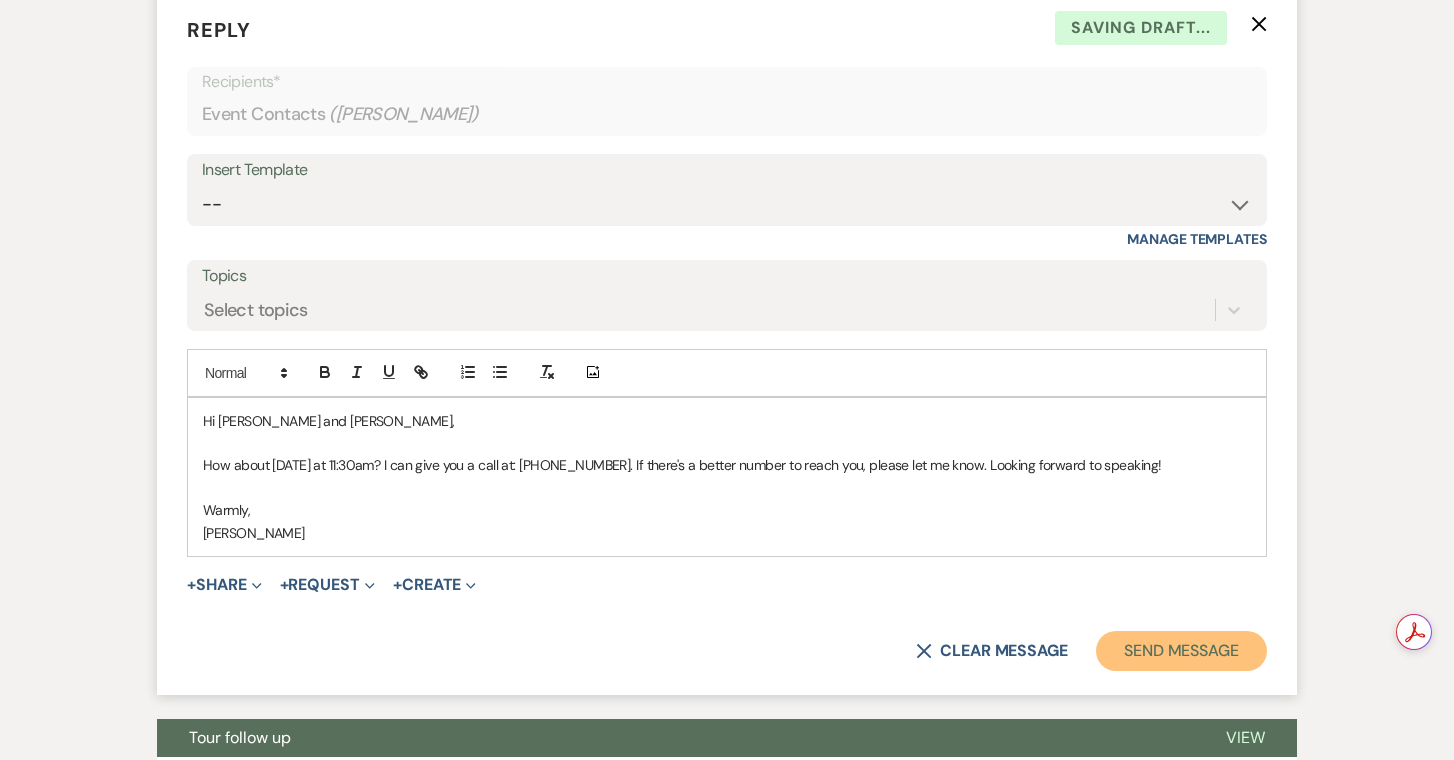 click on "Send Message" at bounding box center [1181, 651] 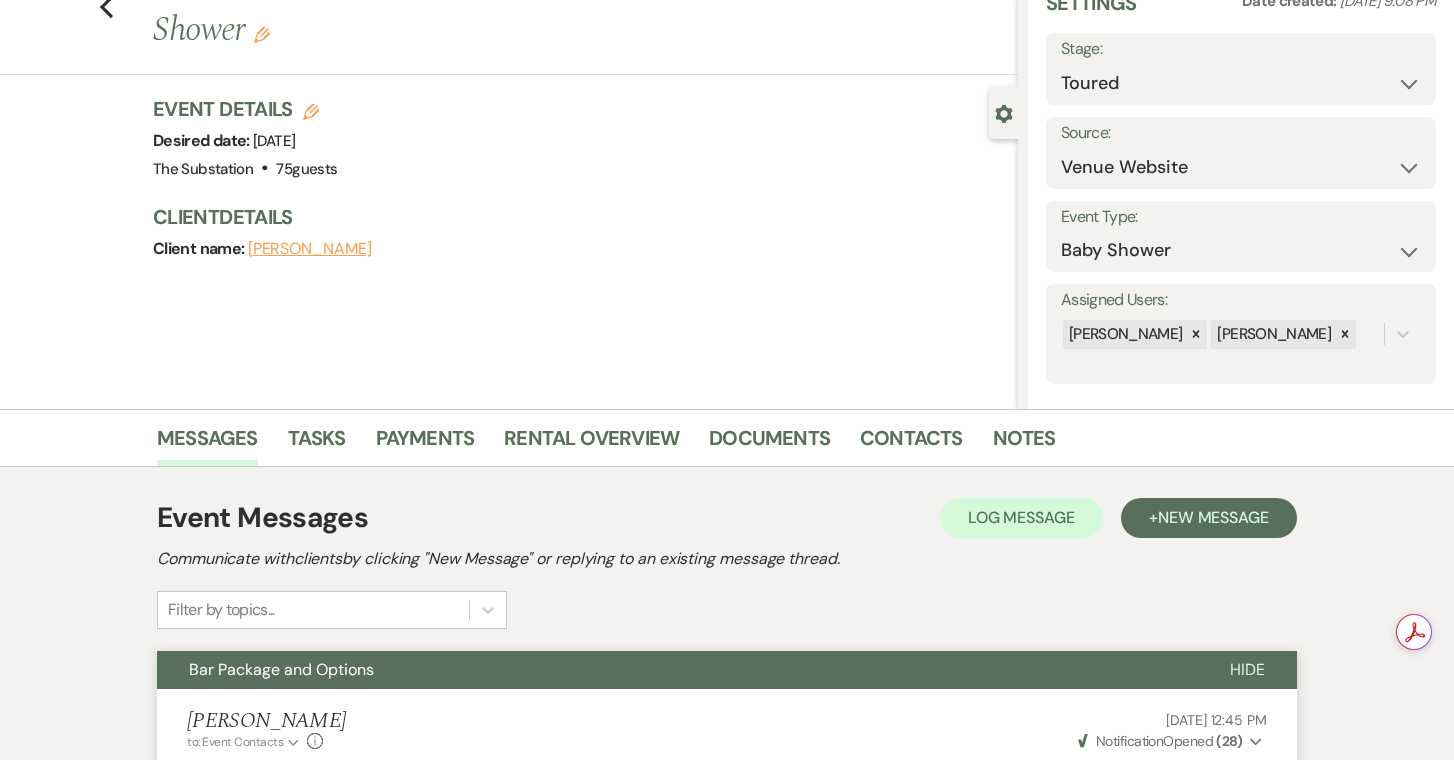scroll, scrollTop: 0, scrollLeft: 0, axis: both 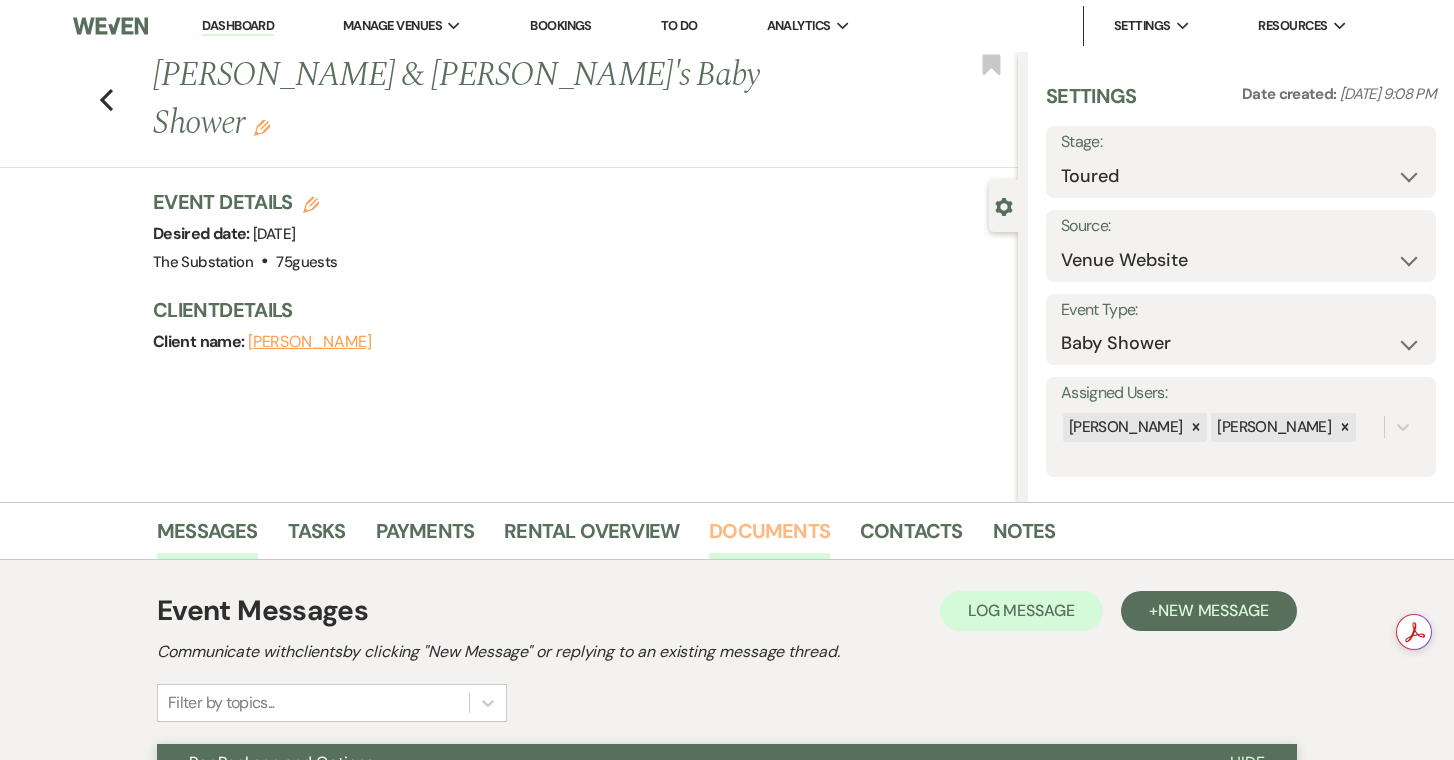 click on "Documents" at bounding box center (769, 537) 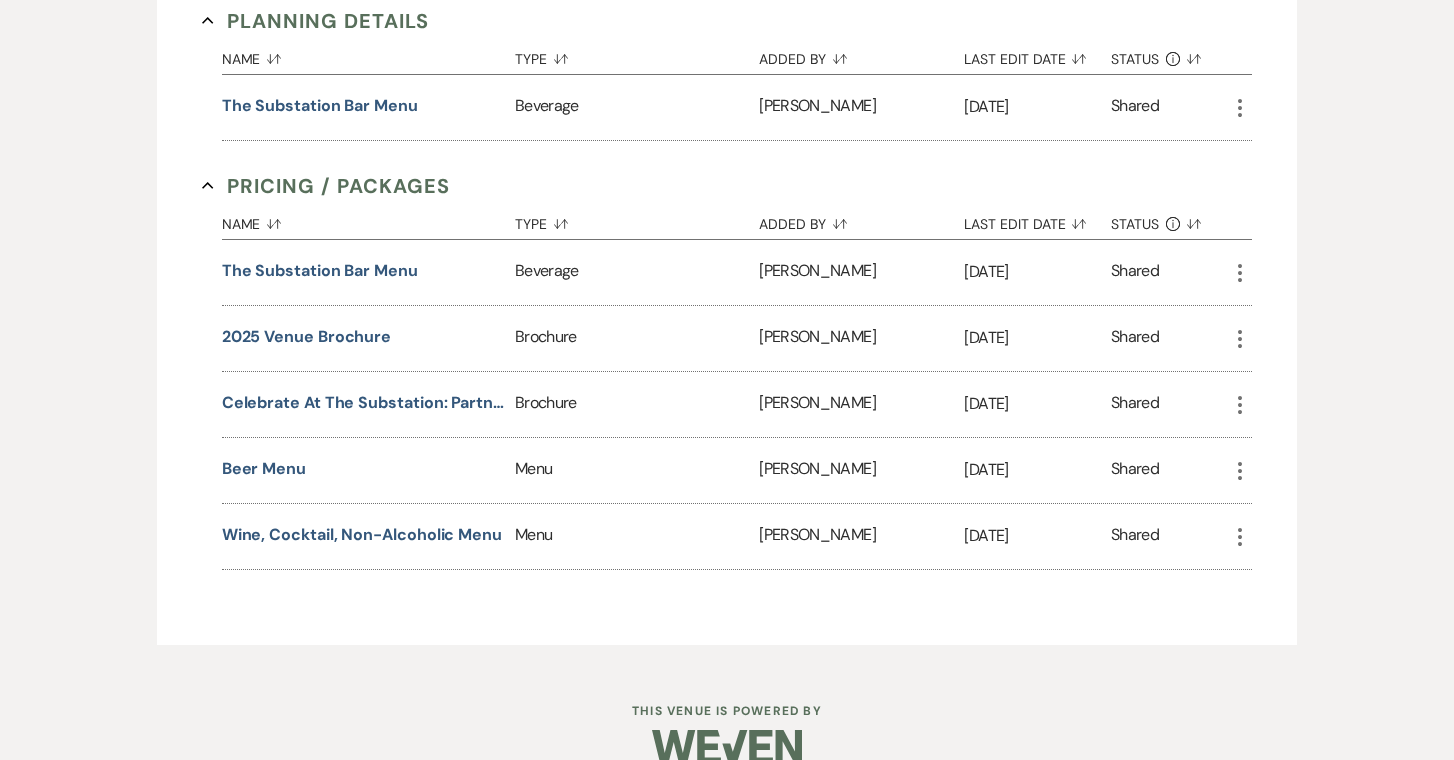 scroll, scrollTop: 947, scrollLeft: 0, axis: vertical 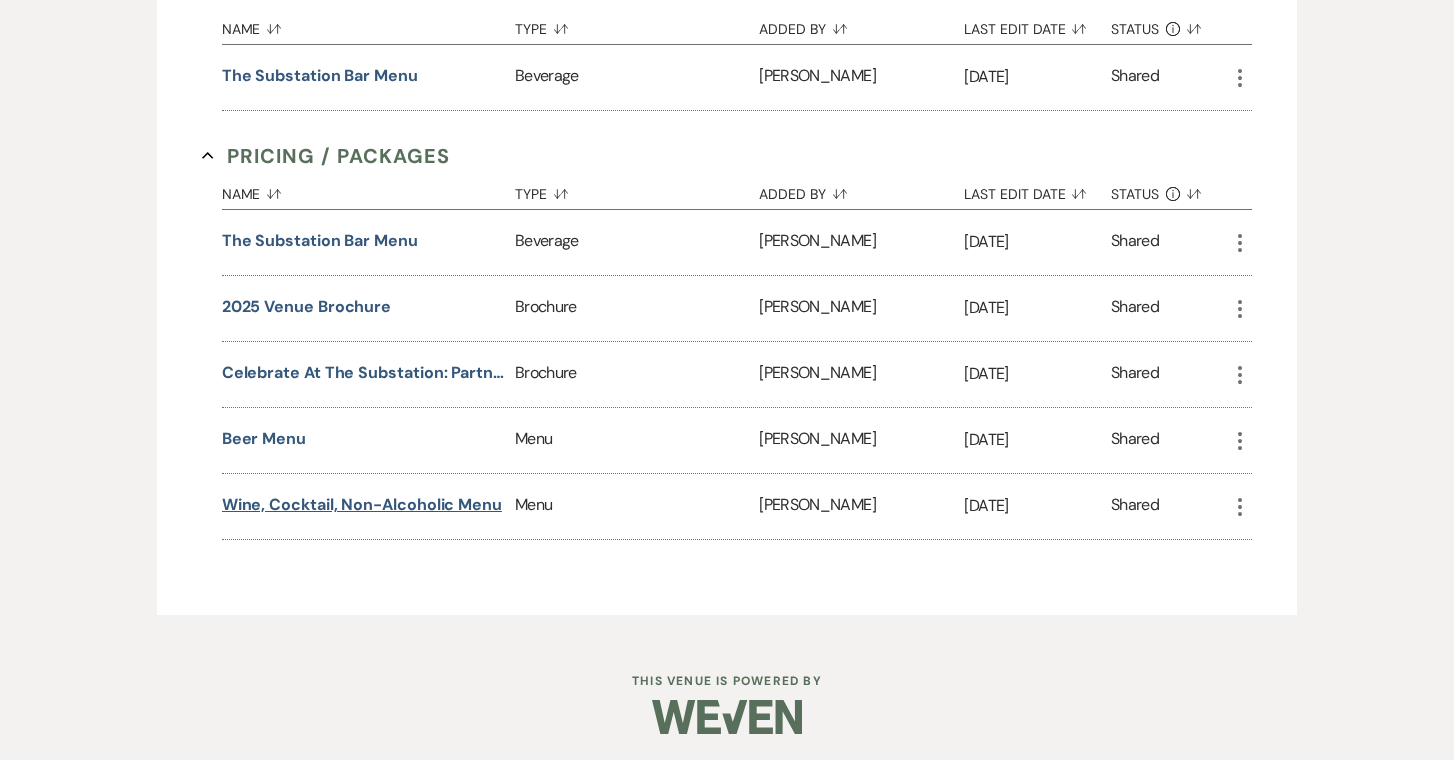 click on "Wine, Cocktail, Non-Alcoholic Menu" at bounding box center [362, 505] 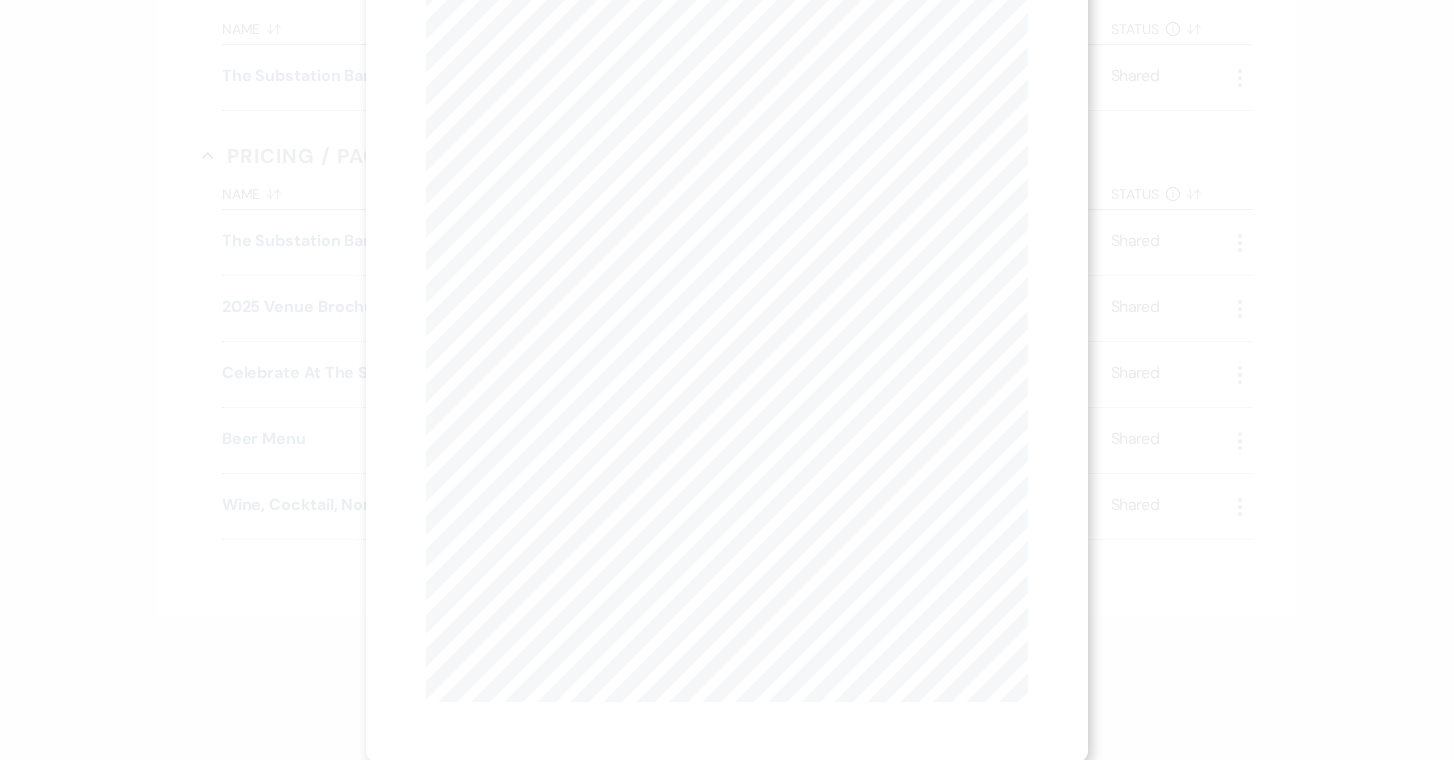 scroll, scrollTop: 0, scrollLeft: 0, axis: both 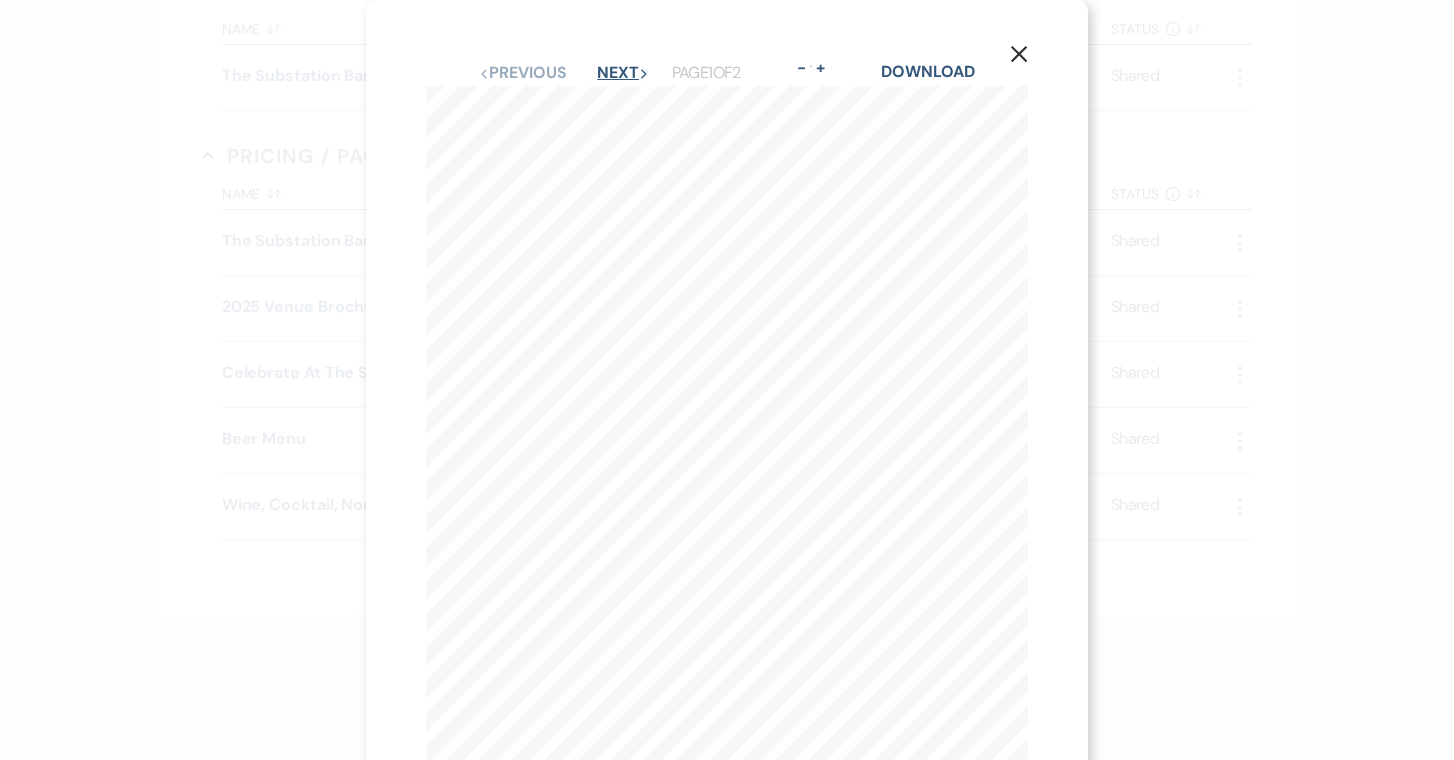 click on "Next  Next" at bounding box center (623, 73) 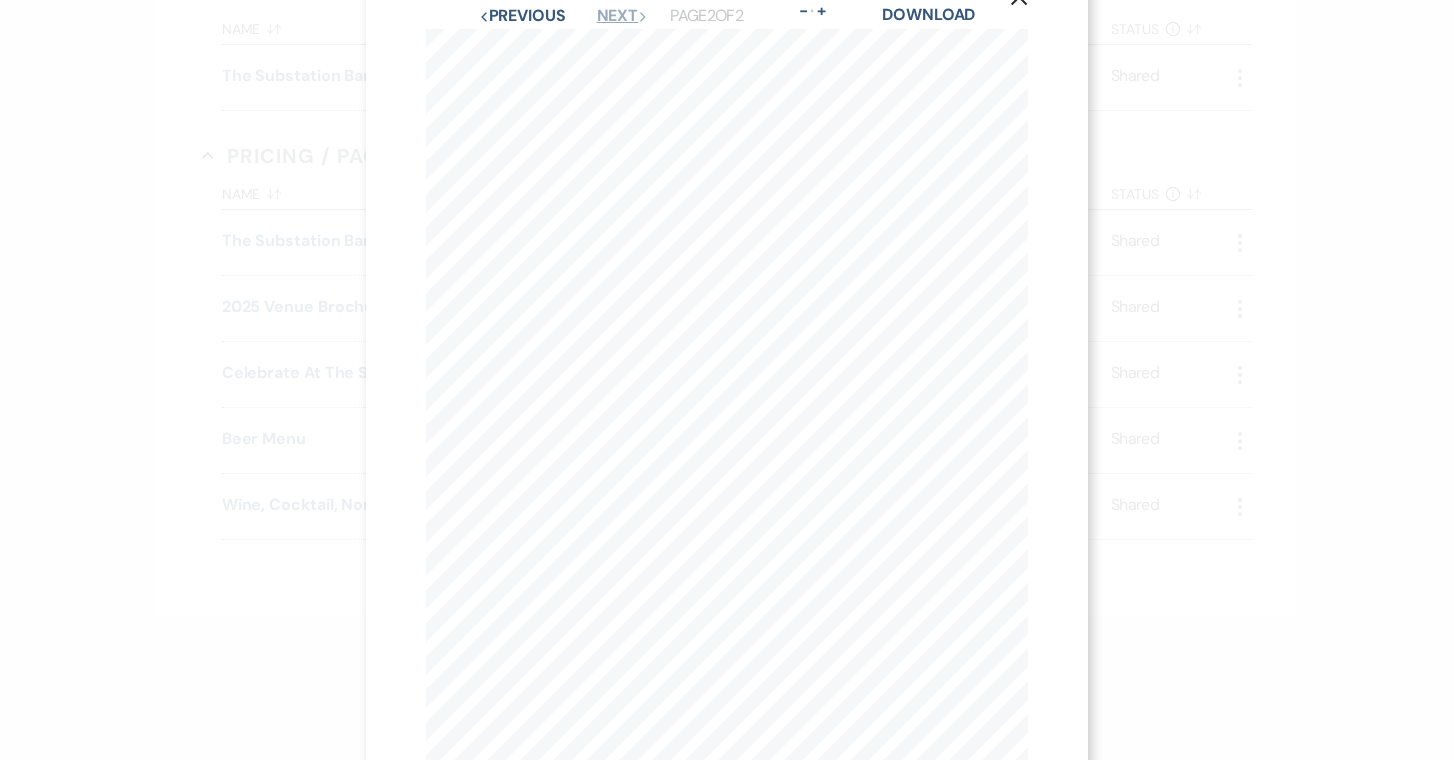scroll, scrollTop: 0, scrollLeft: 0, axis: both 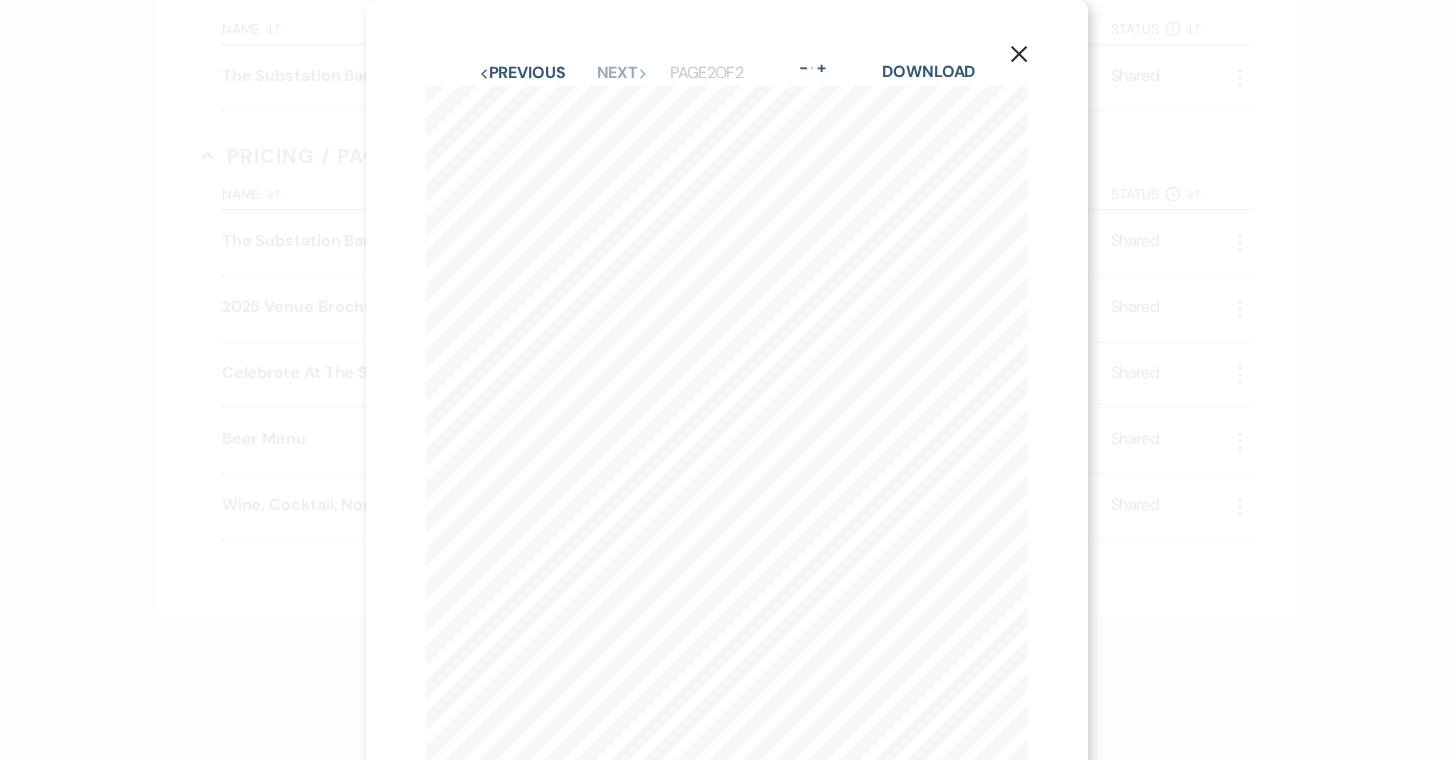 click on "X" 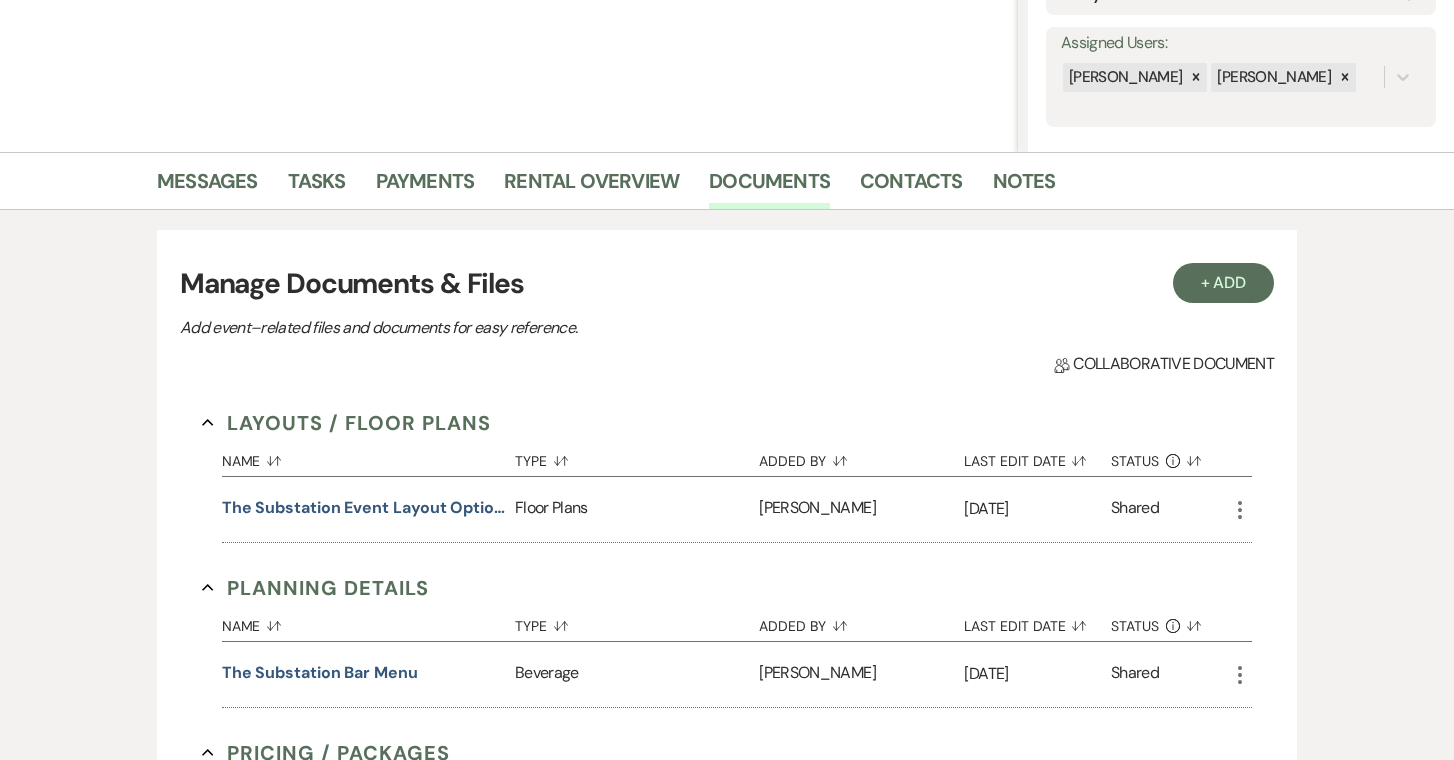 scroll, scrollTop: 0, scrollLeft: 0, axis: both 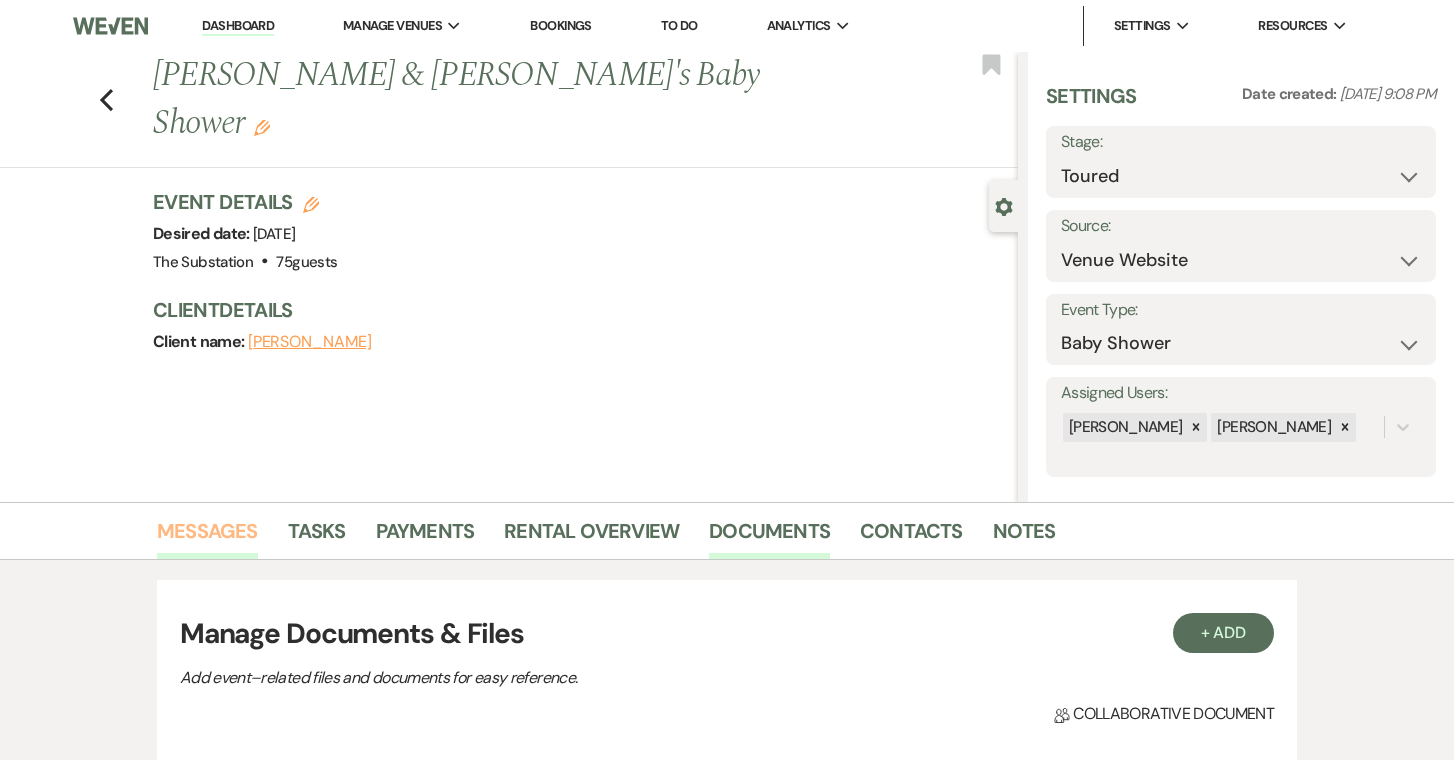click on "Messages" at bounding box center [207, 537] 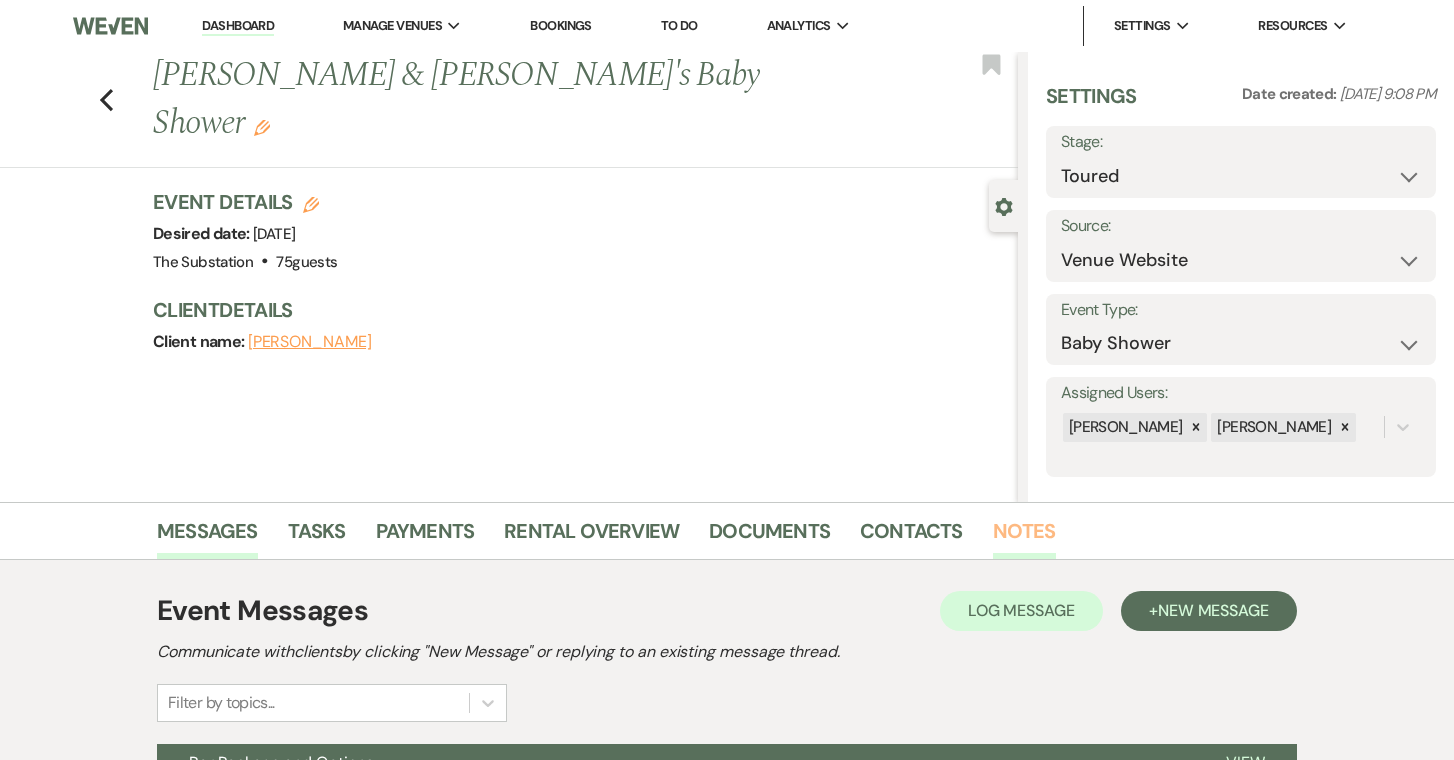 click on "Notes" at bounding box center [1024, 537] 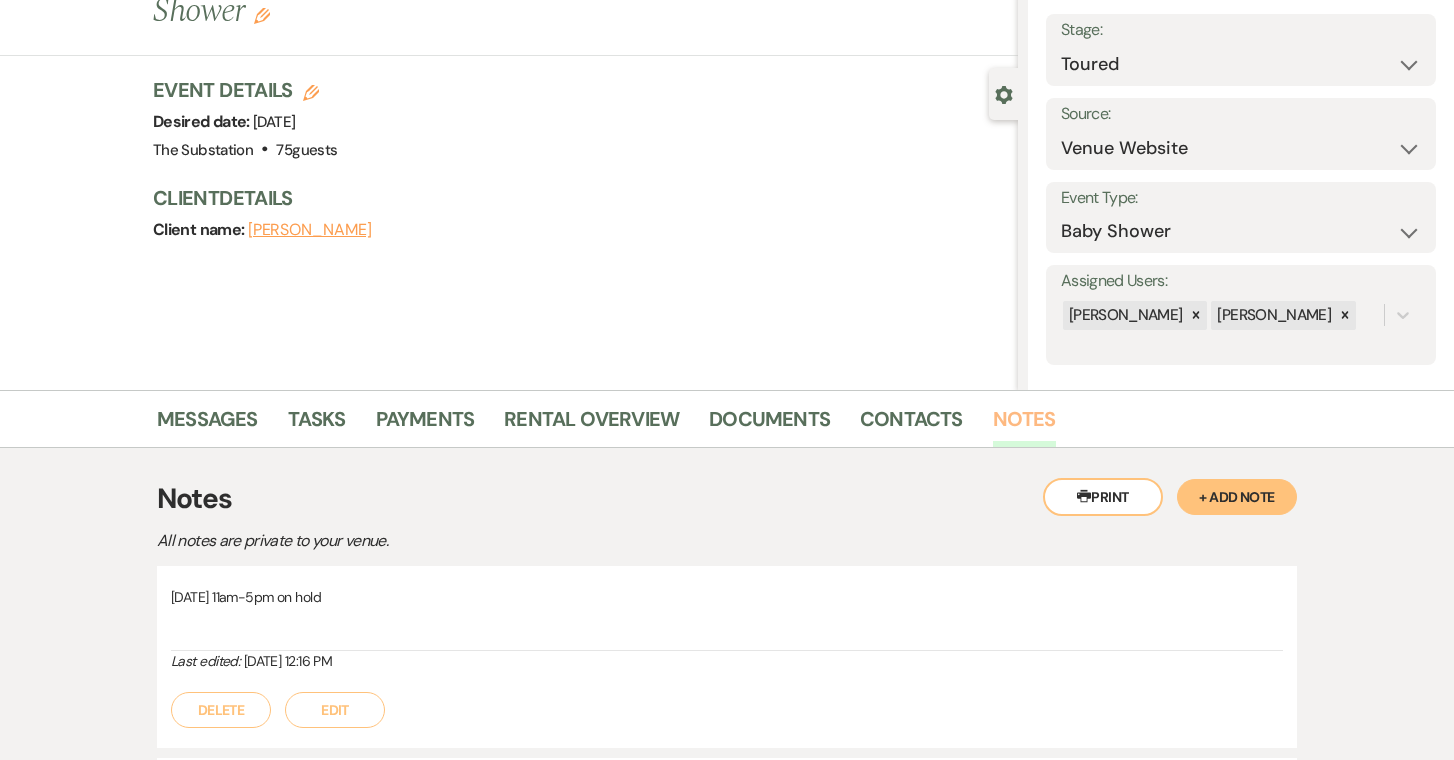 scroll, scrollTop: 0, scrollLeft: 0, axis: both 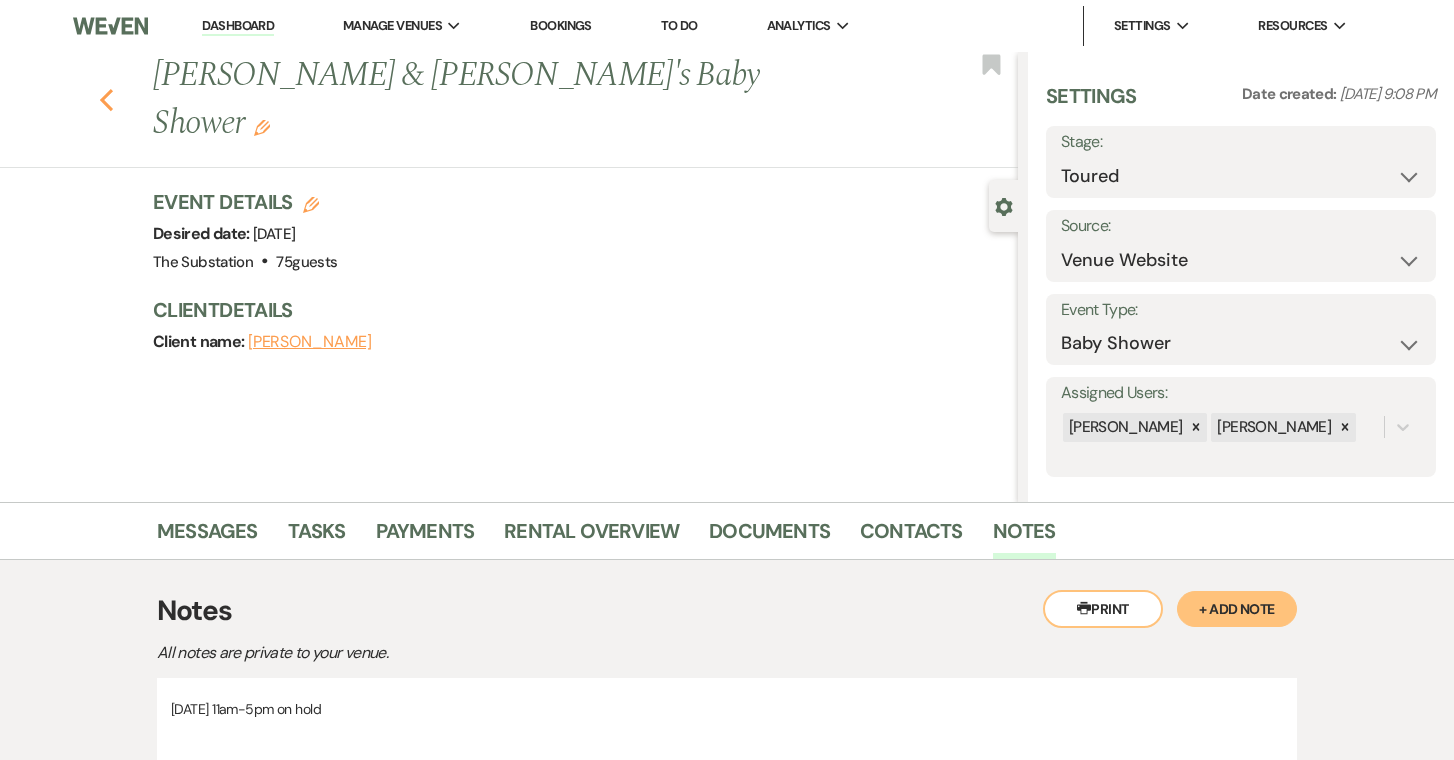 click on "Previous" 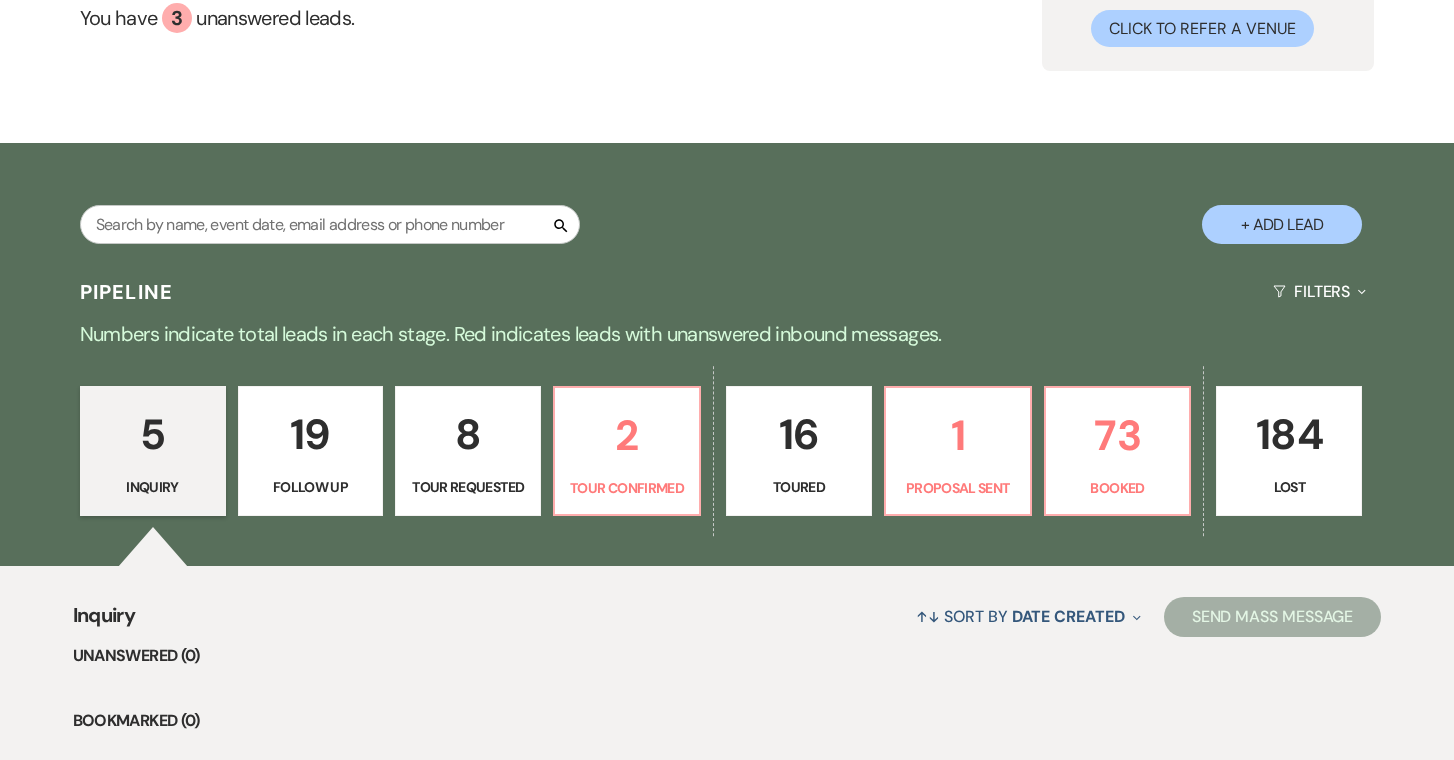 scroll, scrollTop: 229, scrollLeft: 0, axis: vertical 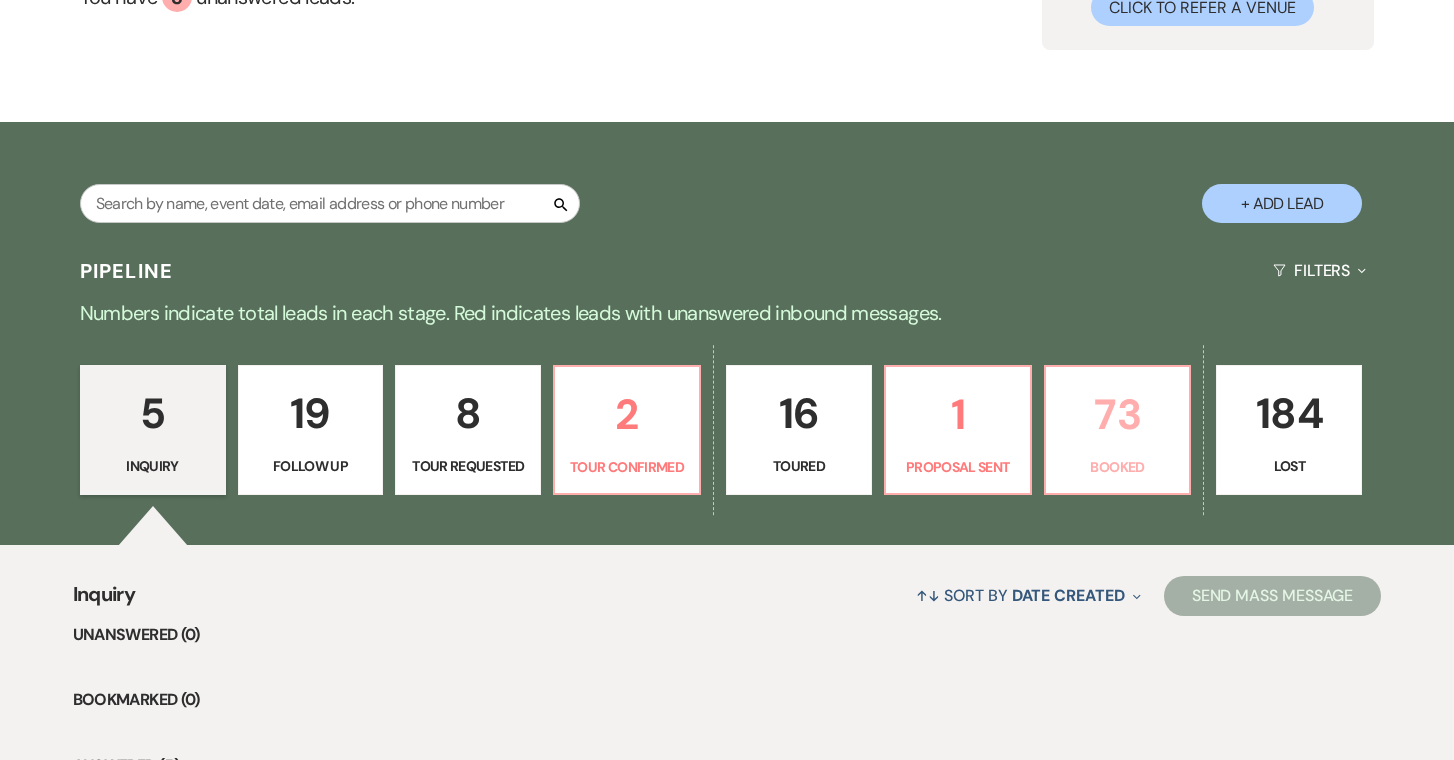 click on "73" at bounding box center [1118, 414] 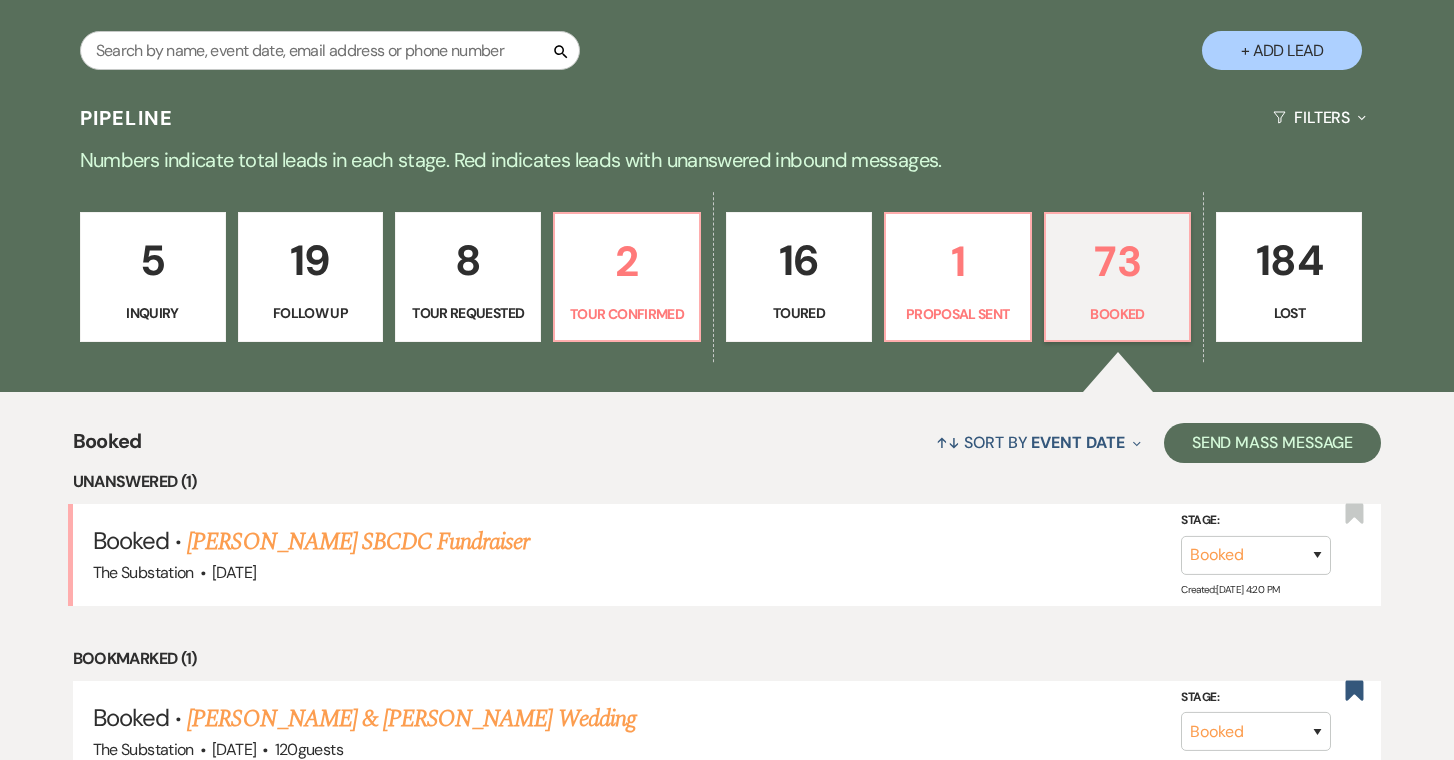 scroll, scrollTop: 530, scrollLeft: 0, axis: vertical 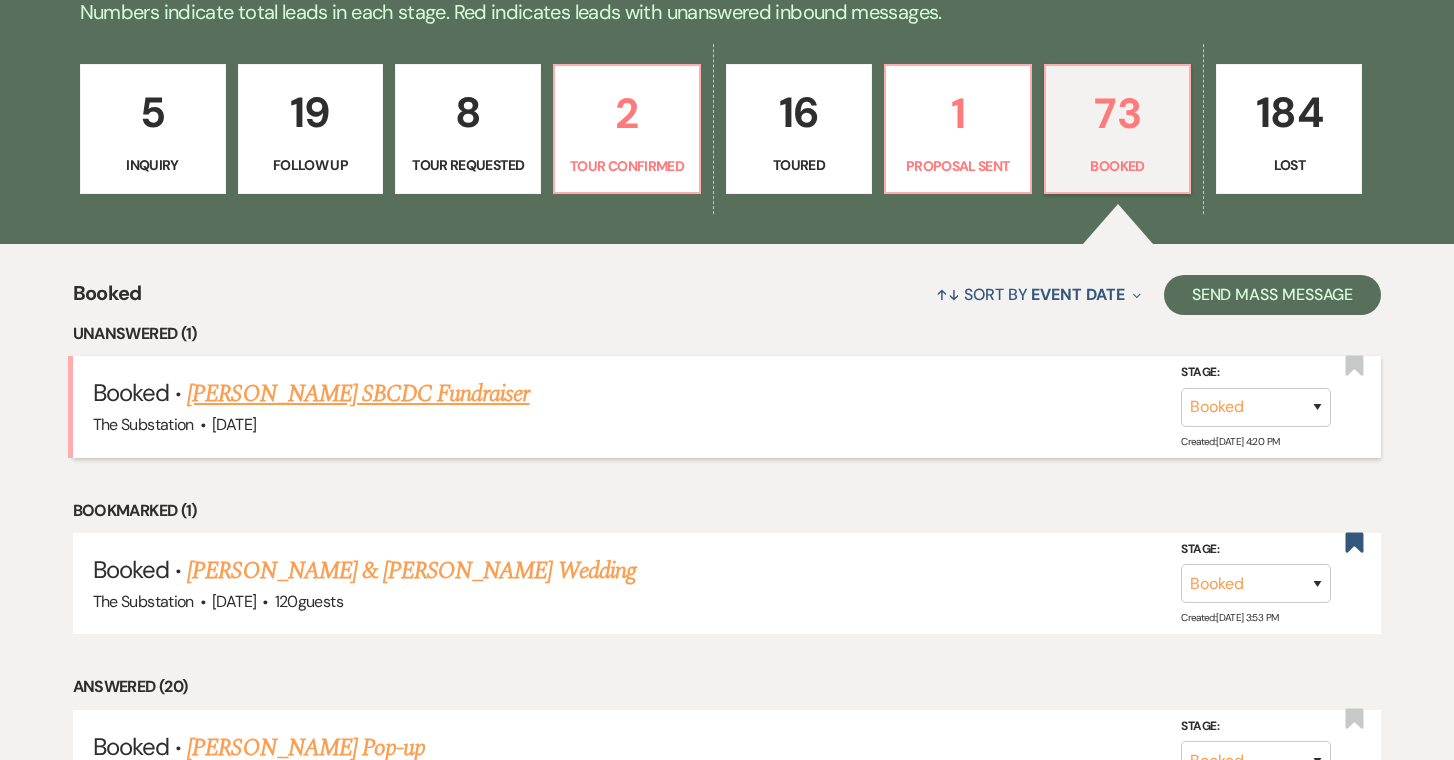click on "[PERSON_NAME] SBCDC Fundraiser" at bounding box center (358, 394) 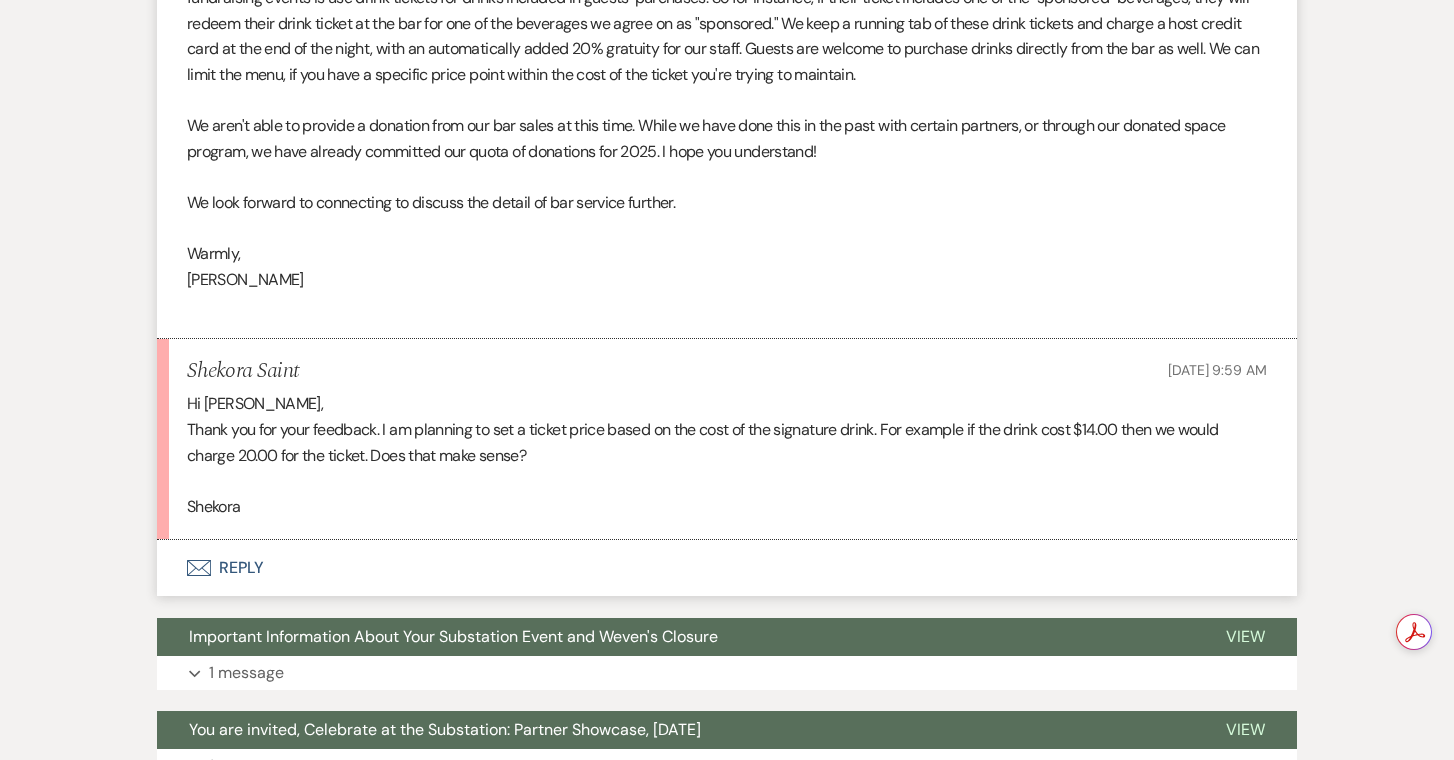 scroll, scrollTop: 2198, scrollLeft: 0, axis: vertical 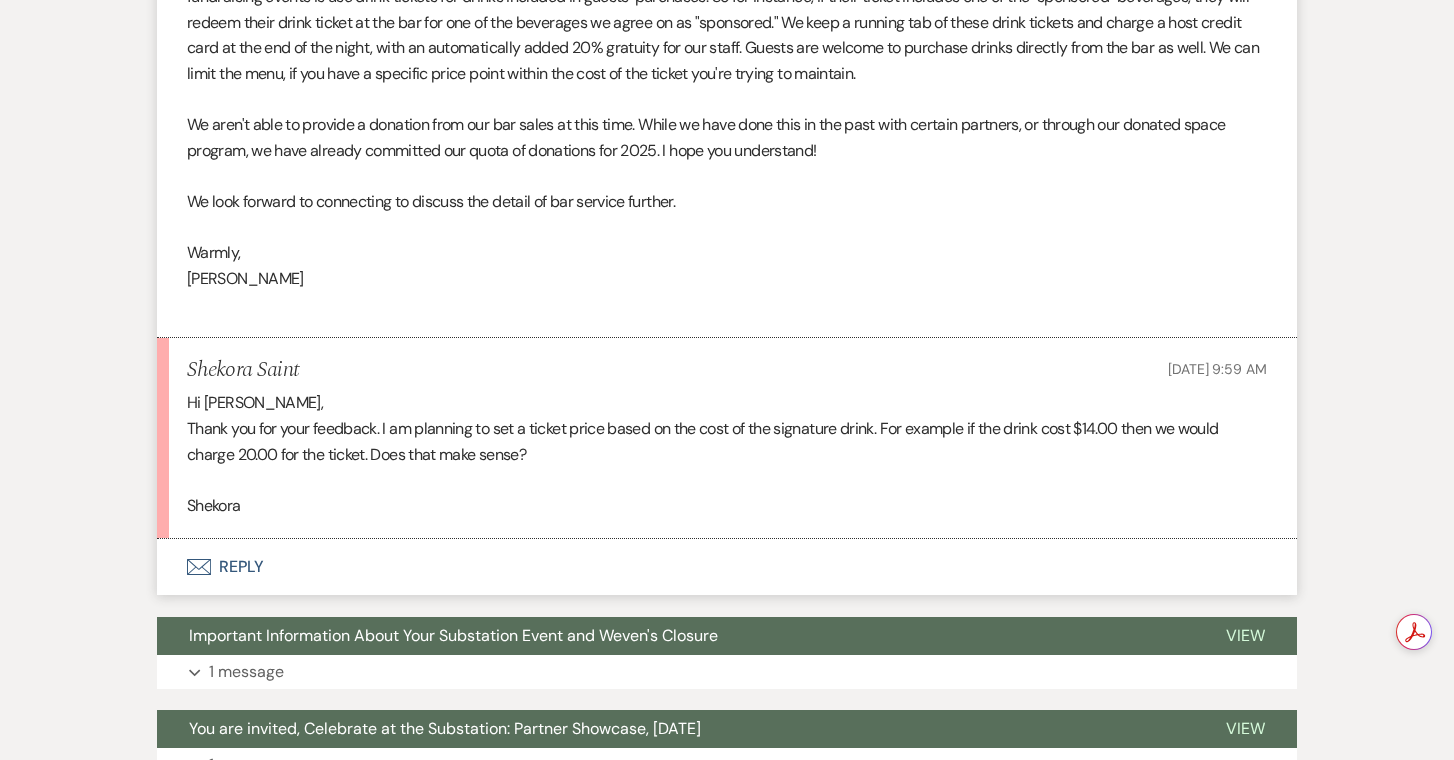 click on "Envelope Reply" at bounding box center [727, 567] 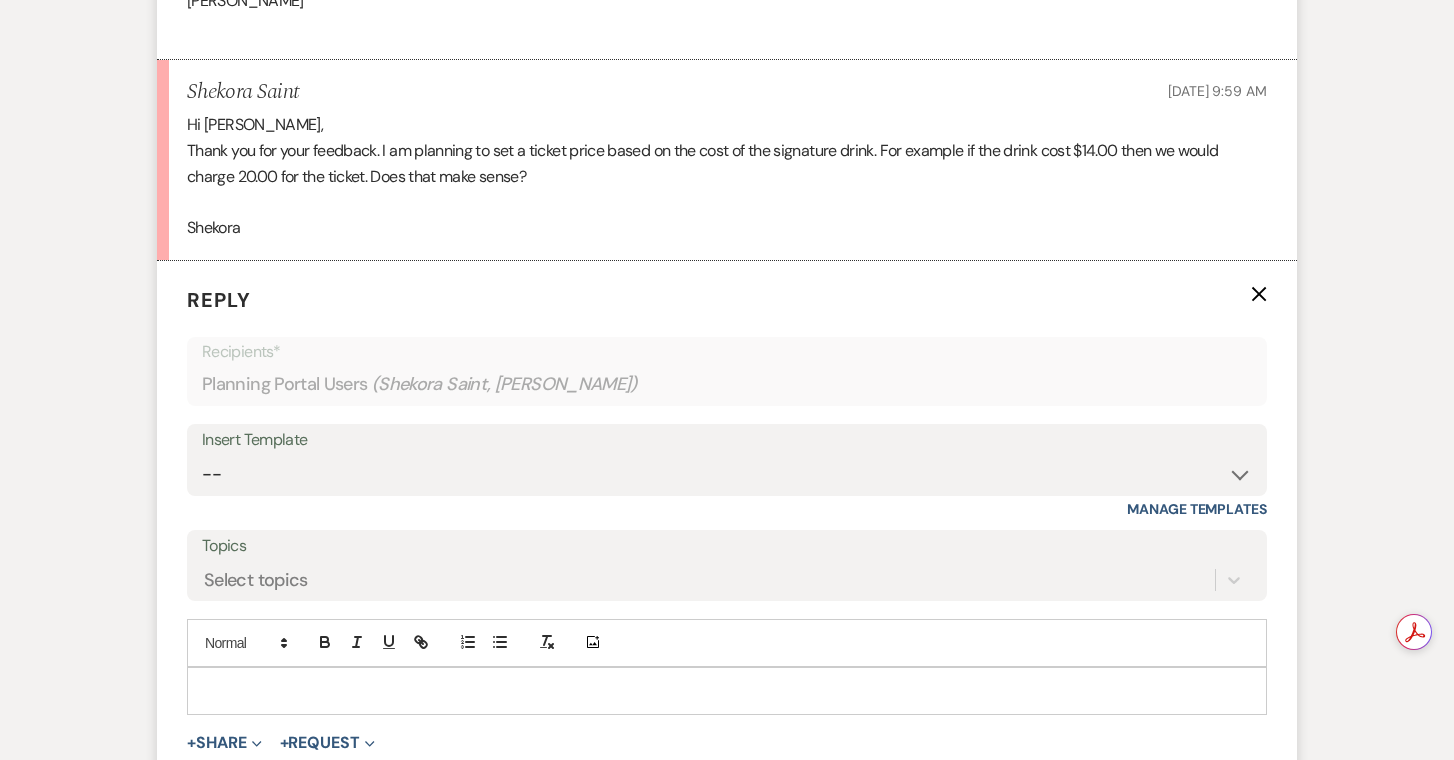 scroll, scrollTop: 2477, scrollLeft: 0, axis: vertical 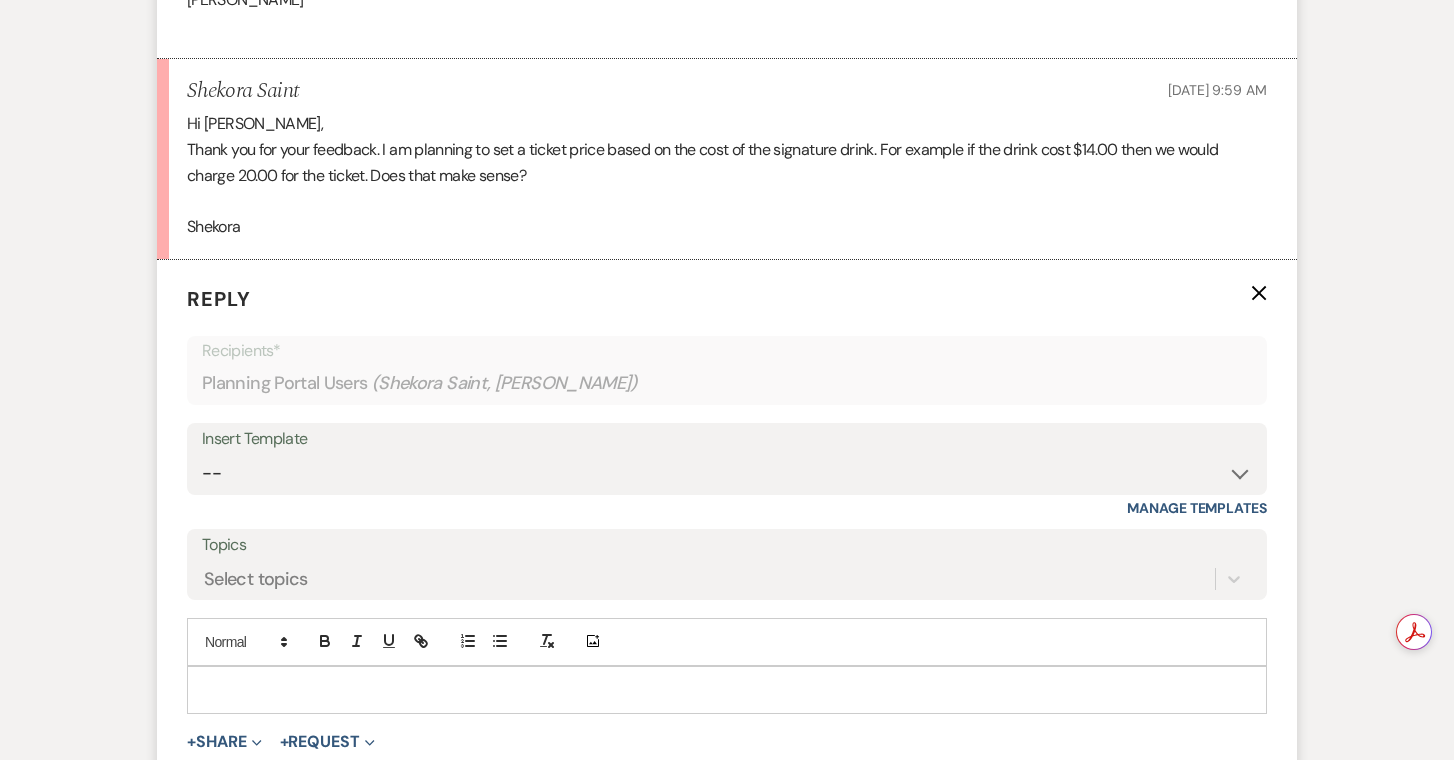 click at bounding box center (727, 690) 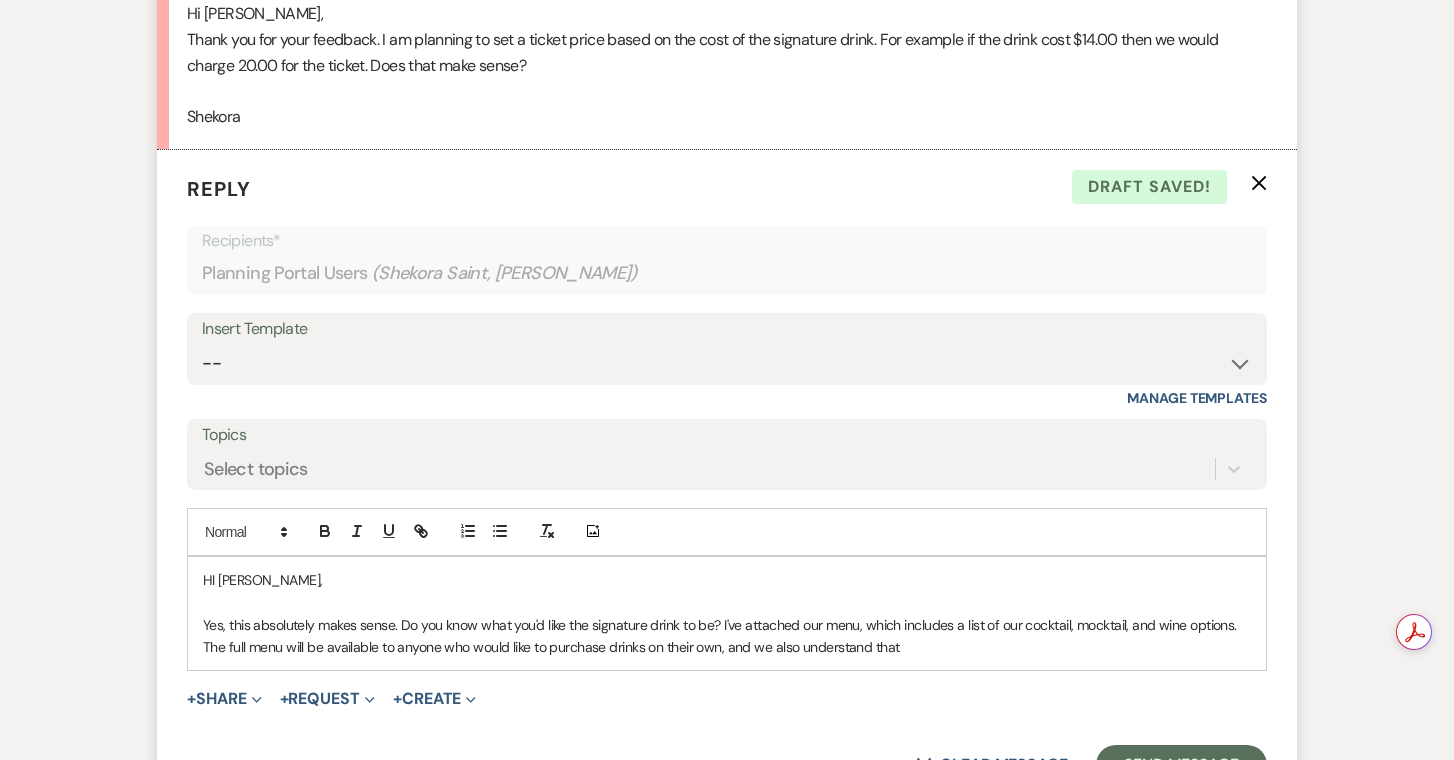 scroll, scrollTop: 2595, scrollLeft: 0, axis: vertical 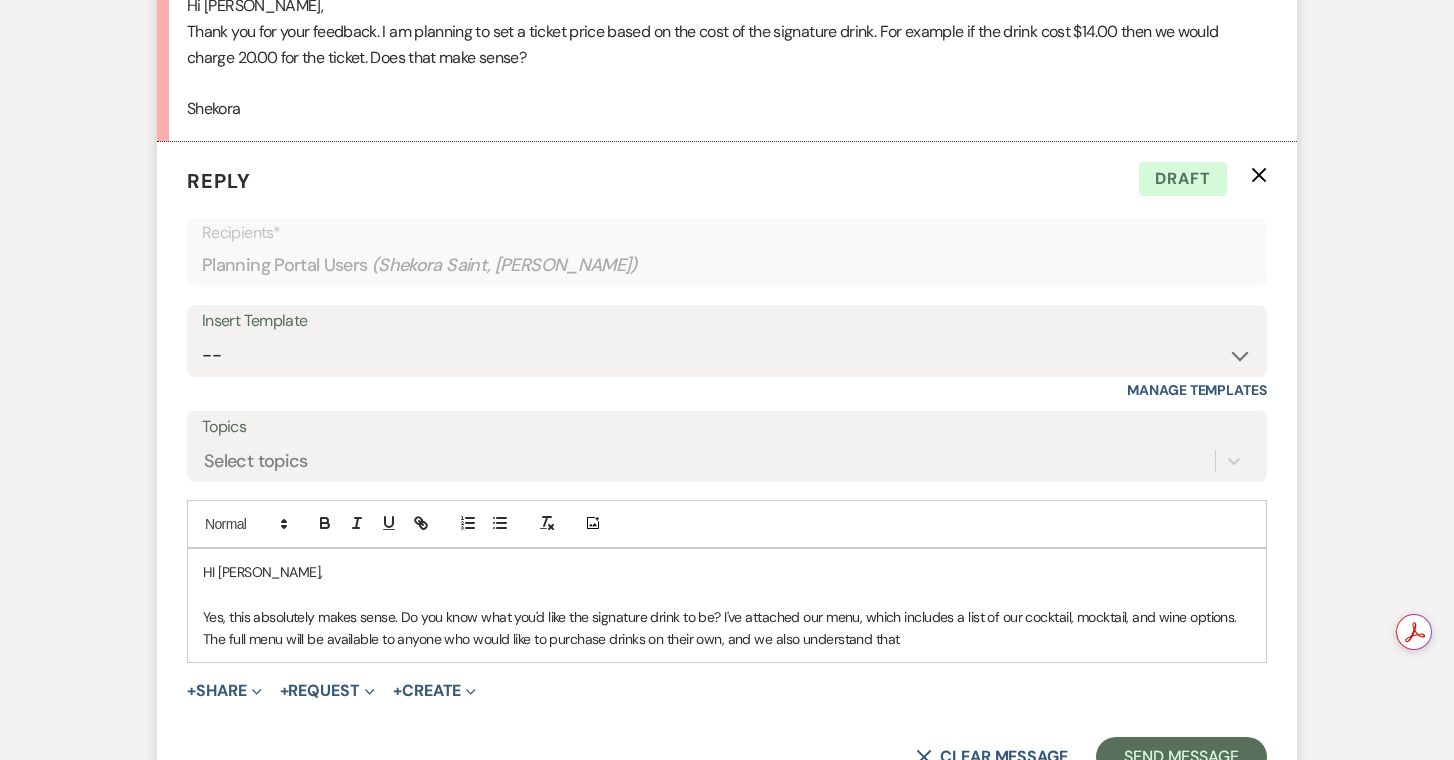 drag, startPoint x: 910, startPoint y: 643, endPoint x: 720, endPoint y: 634, distance: 190.21304 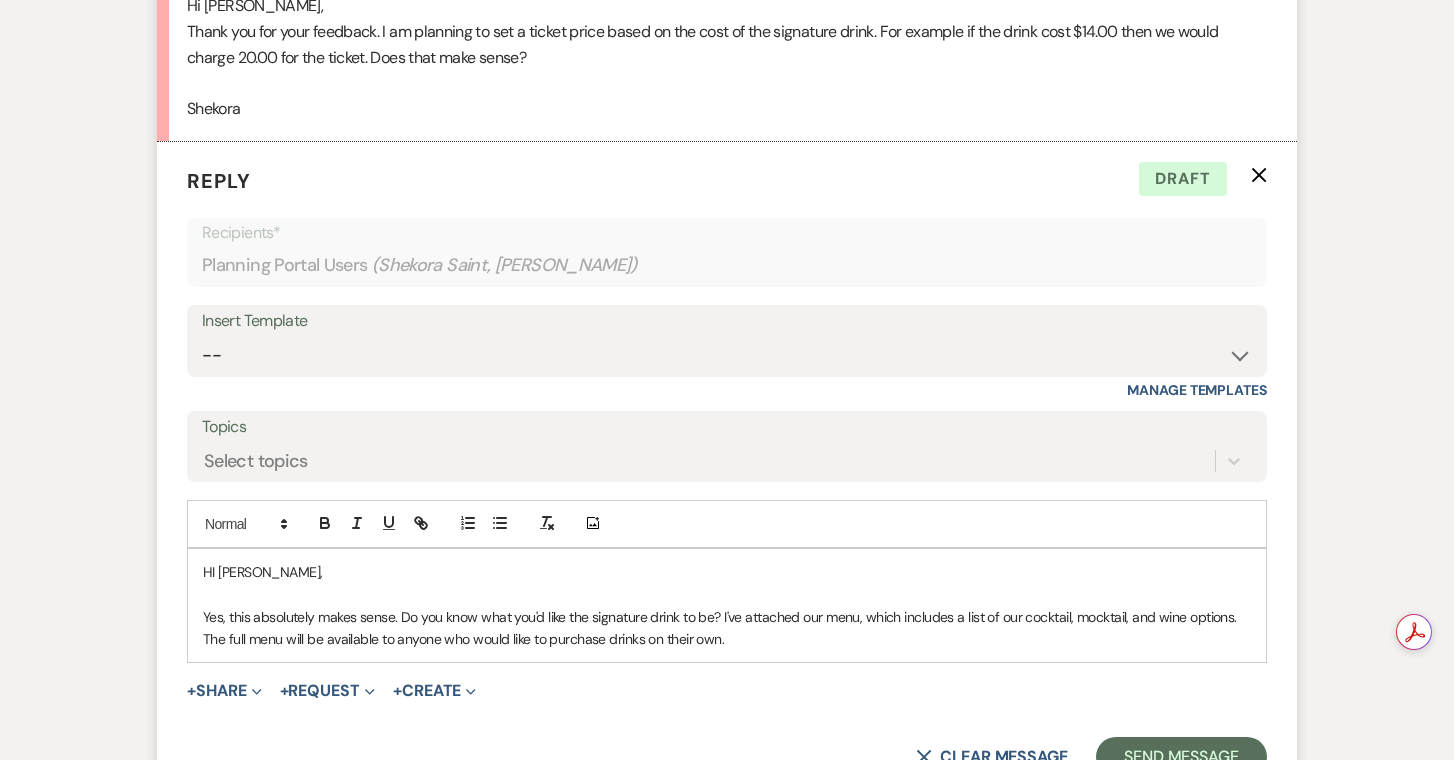 click on "Yes, this absolutely makes sense. Do you know what you'd like the signature drink to be? I've attached our menu, which includes a list of our cocktail, mocktail, and wine options. The full menu will be available to anyone who would like to purchase drinks on their own." at bounding box center (727, 628) 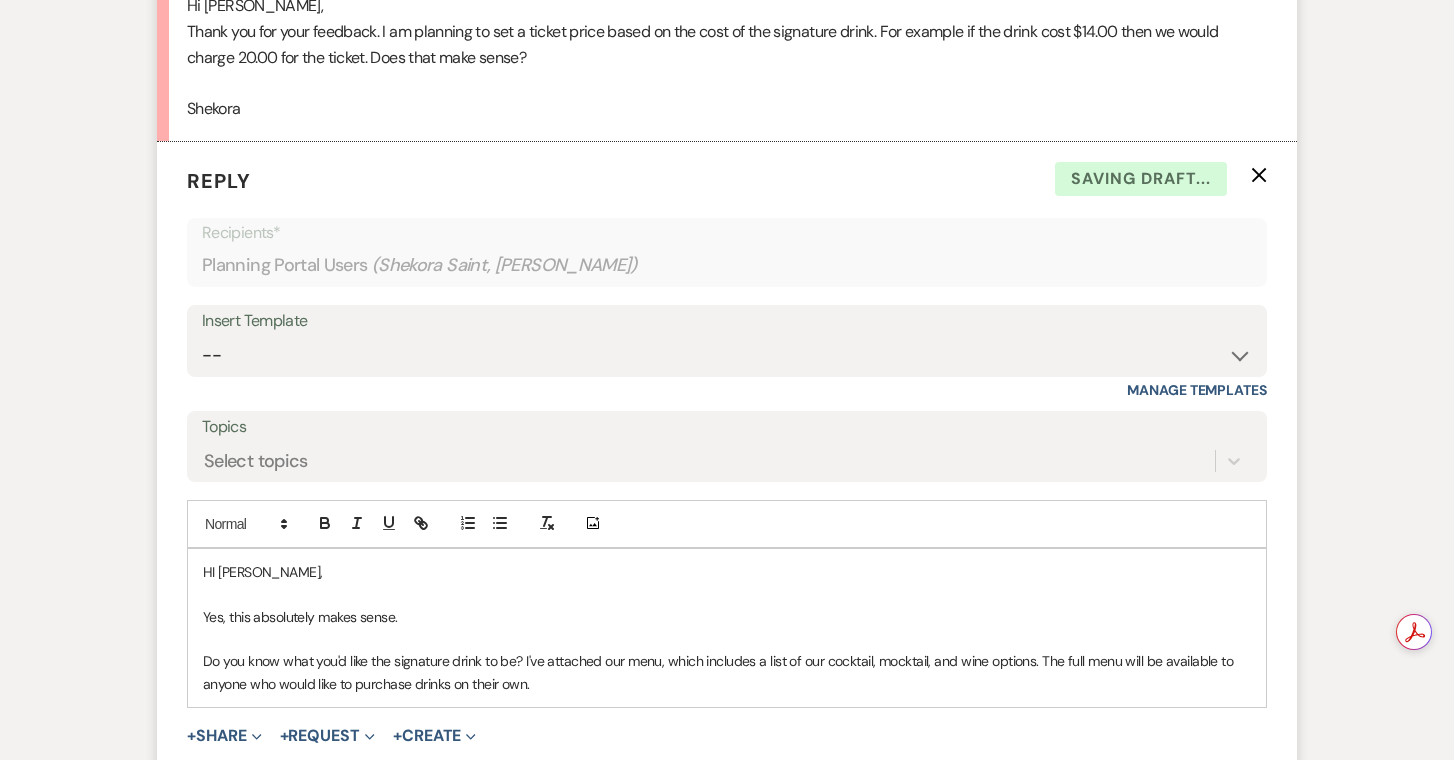 click on "Yes, this absolutely makes sense." at bounding box center (727, 617) 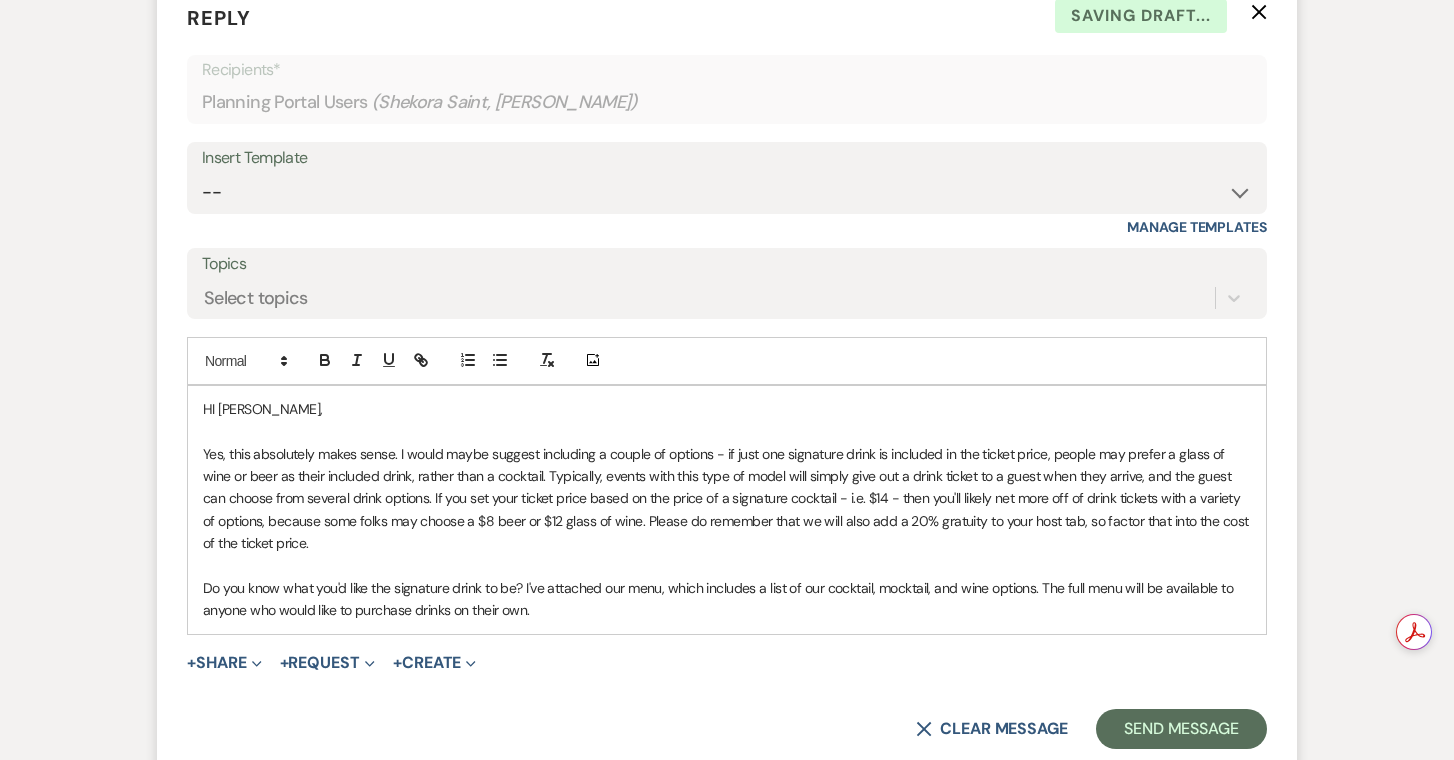 scroll, scrollTop: 2760, scrollLeft: 0, axis: vertical 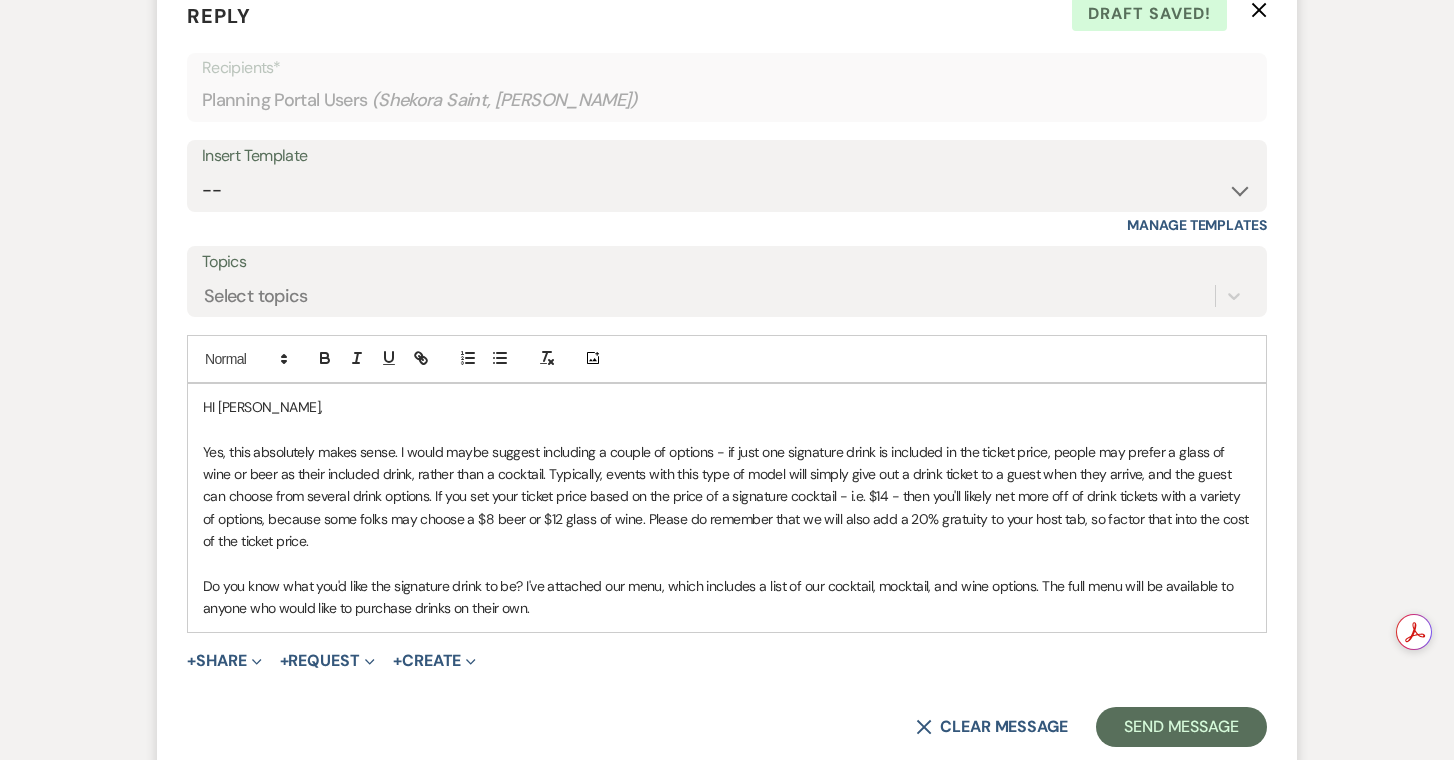 click on "Do you know what you'd like the signature drink to be? I've attached our menu, which includes a list of our cocktail, mocktail, and wine options. The full menu will be available to anyone who would like to purchase drinks on their own." at bounding box center [727, 597] 